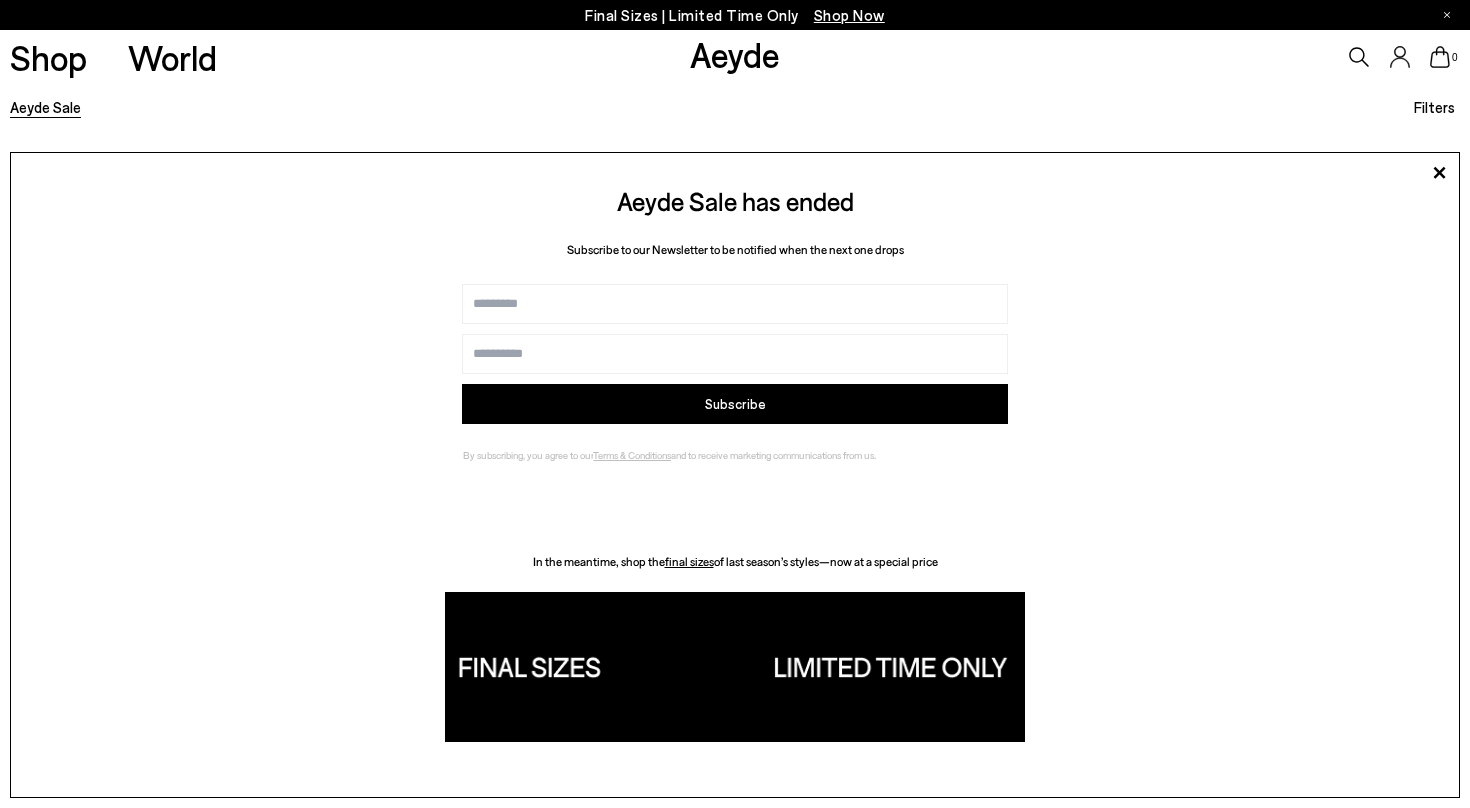 scroll, scrollTop: 0, scrollLeft: 0, axis: both 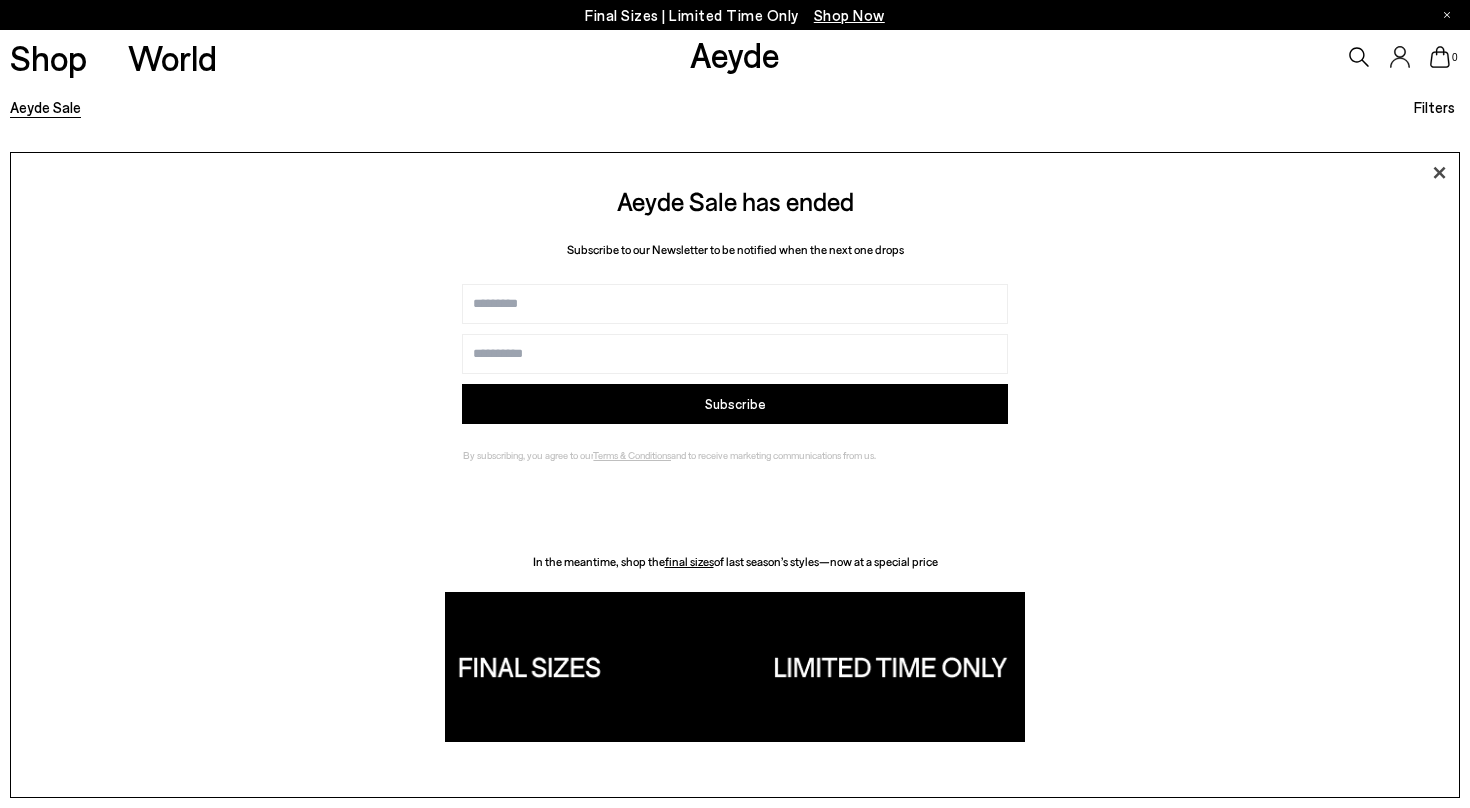 click 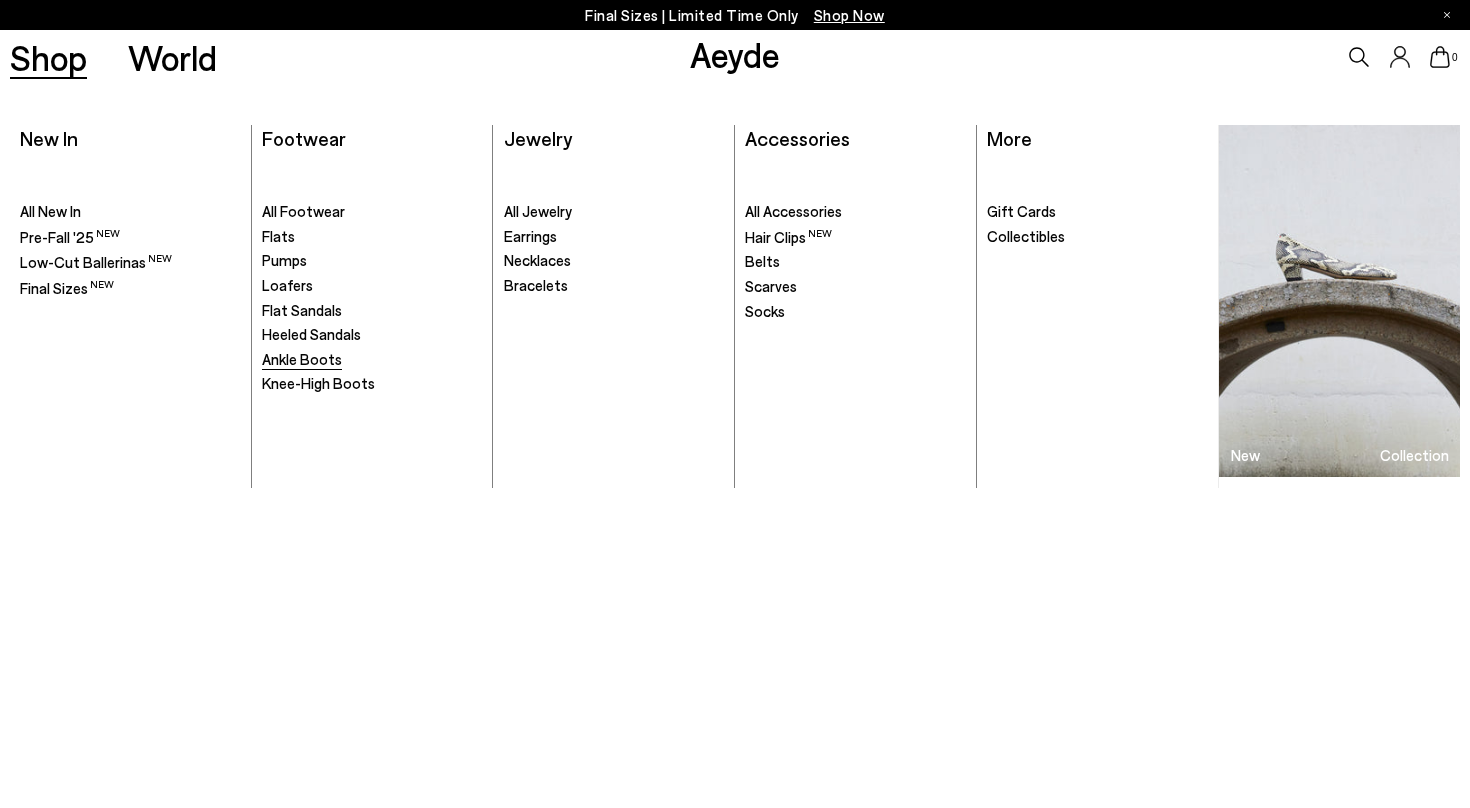 click on "Ankle Boots" at bounding box center (302, 359) 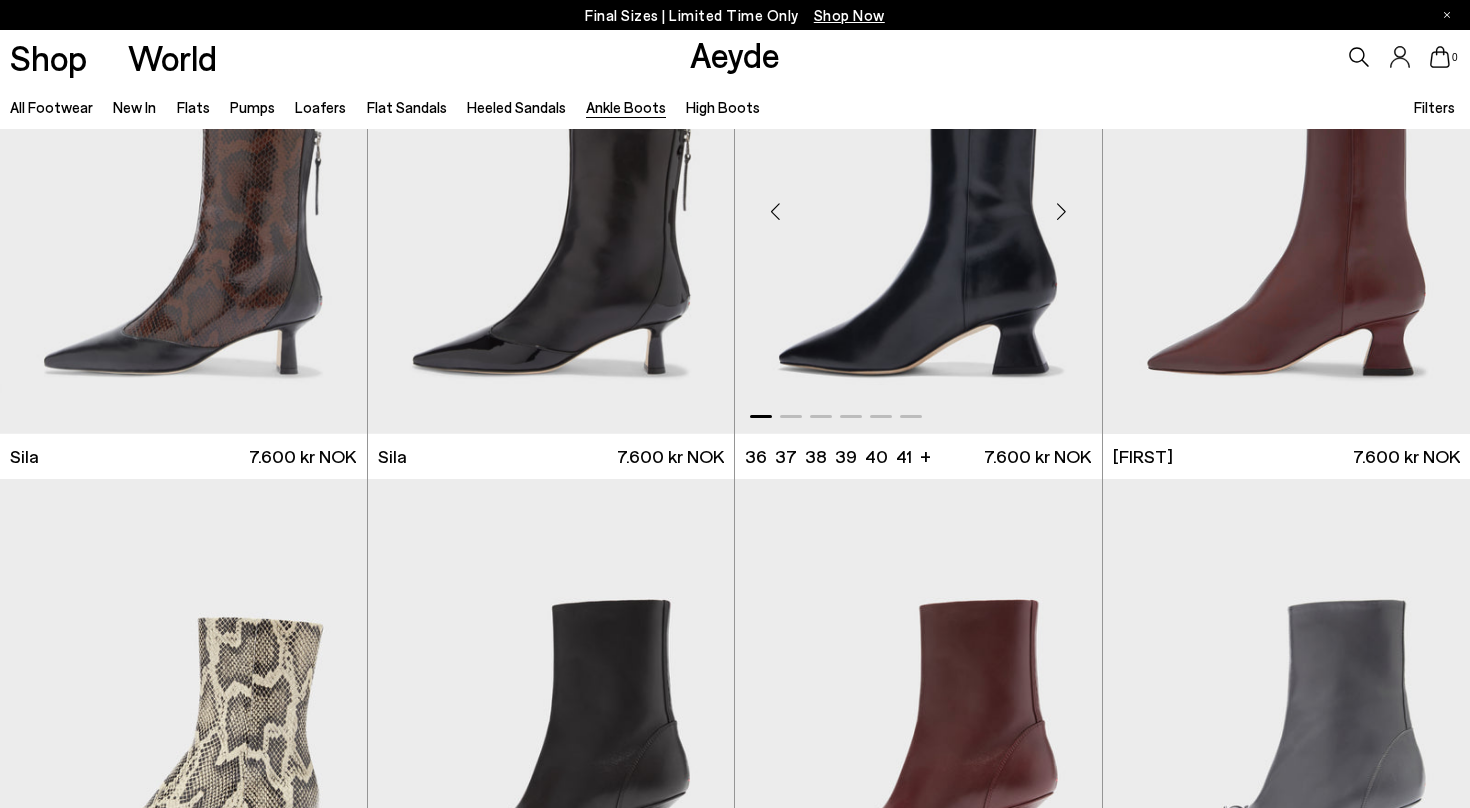scroll, scrollTop: 166, scrollLeft: 0, axis: vertical 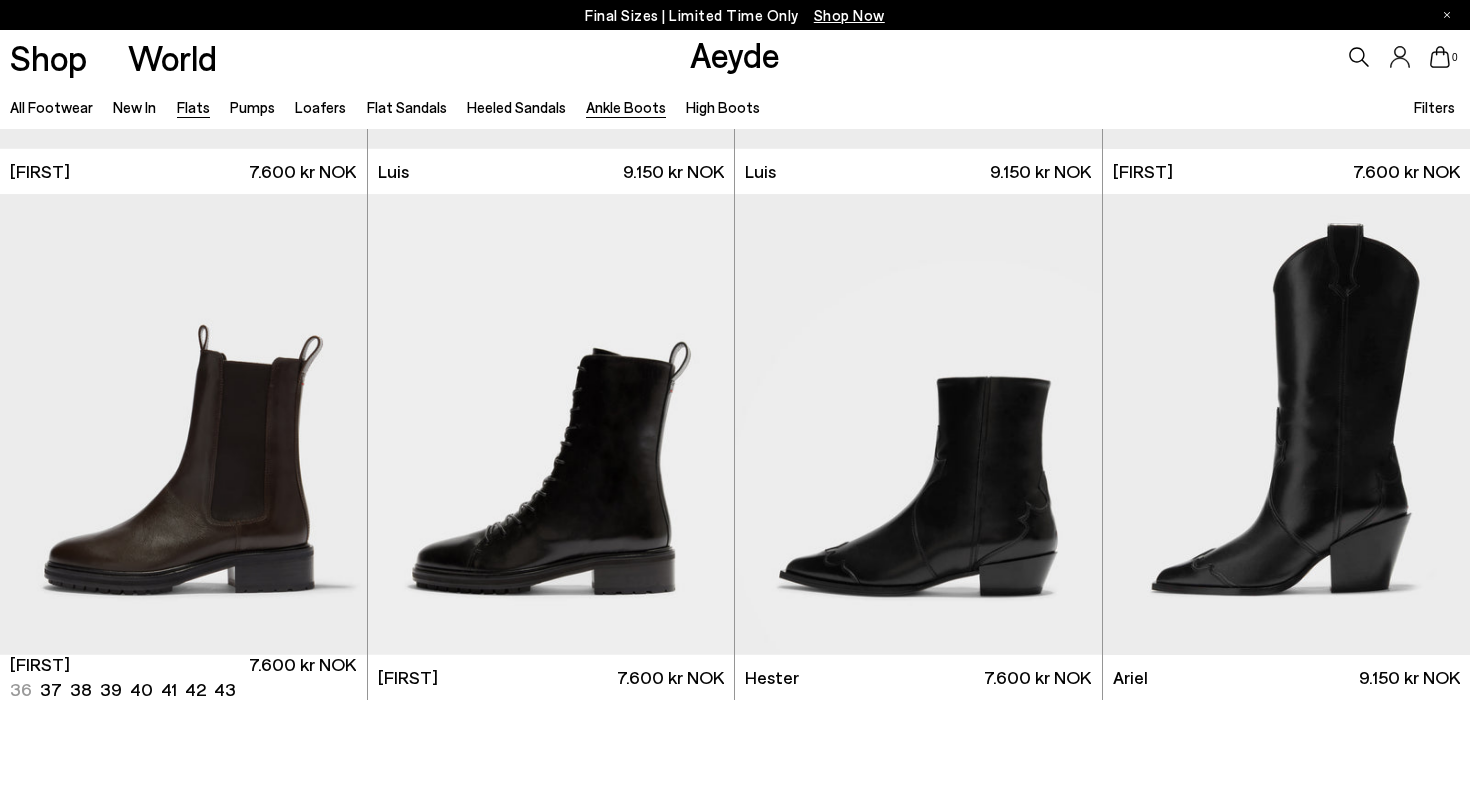 click on "Flats" at bounding box center (193, 107) 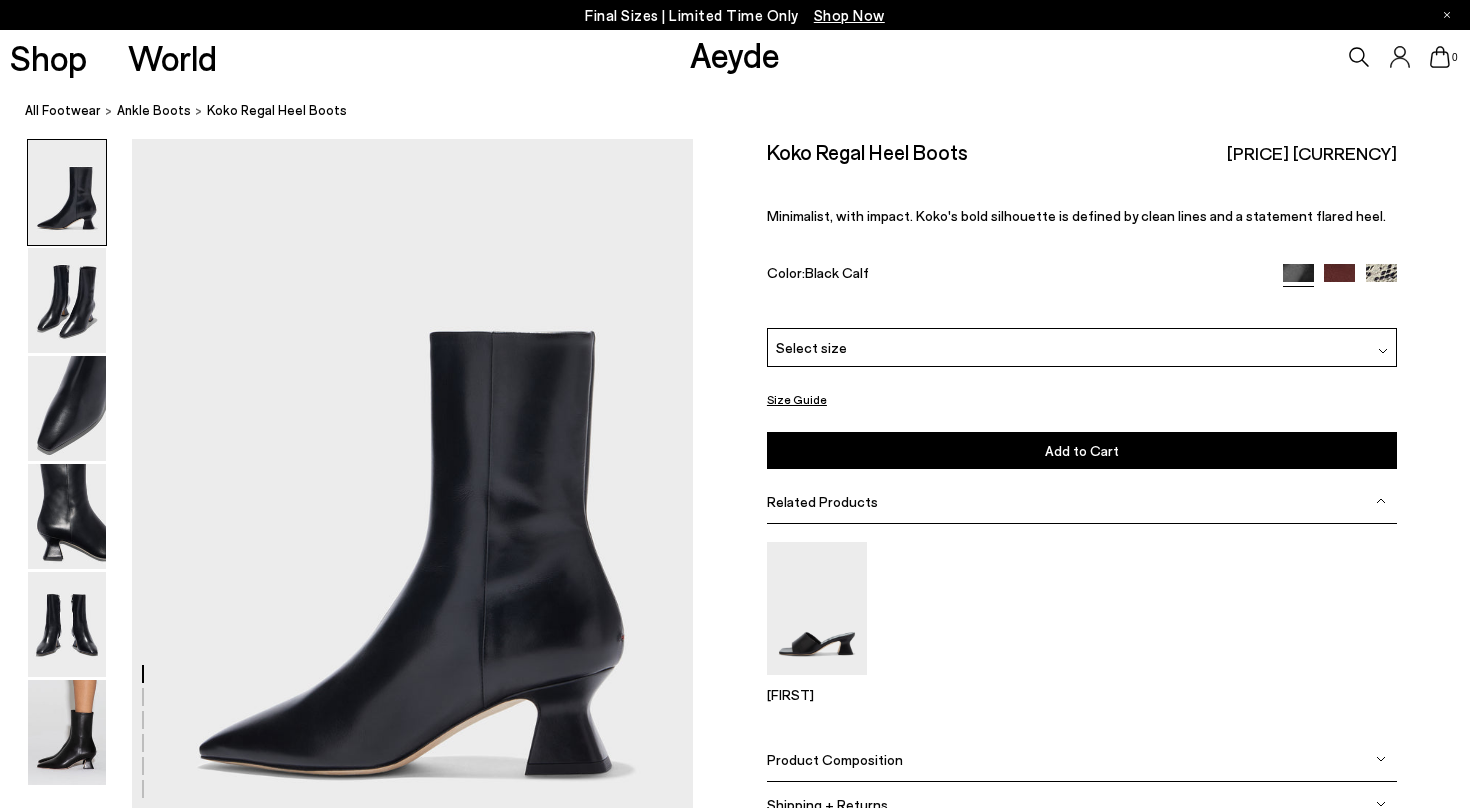 scroll, scrollTop: 0, scrollLeft: 0, axis: both 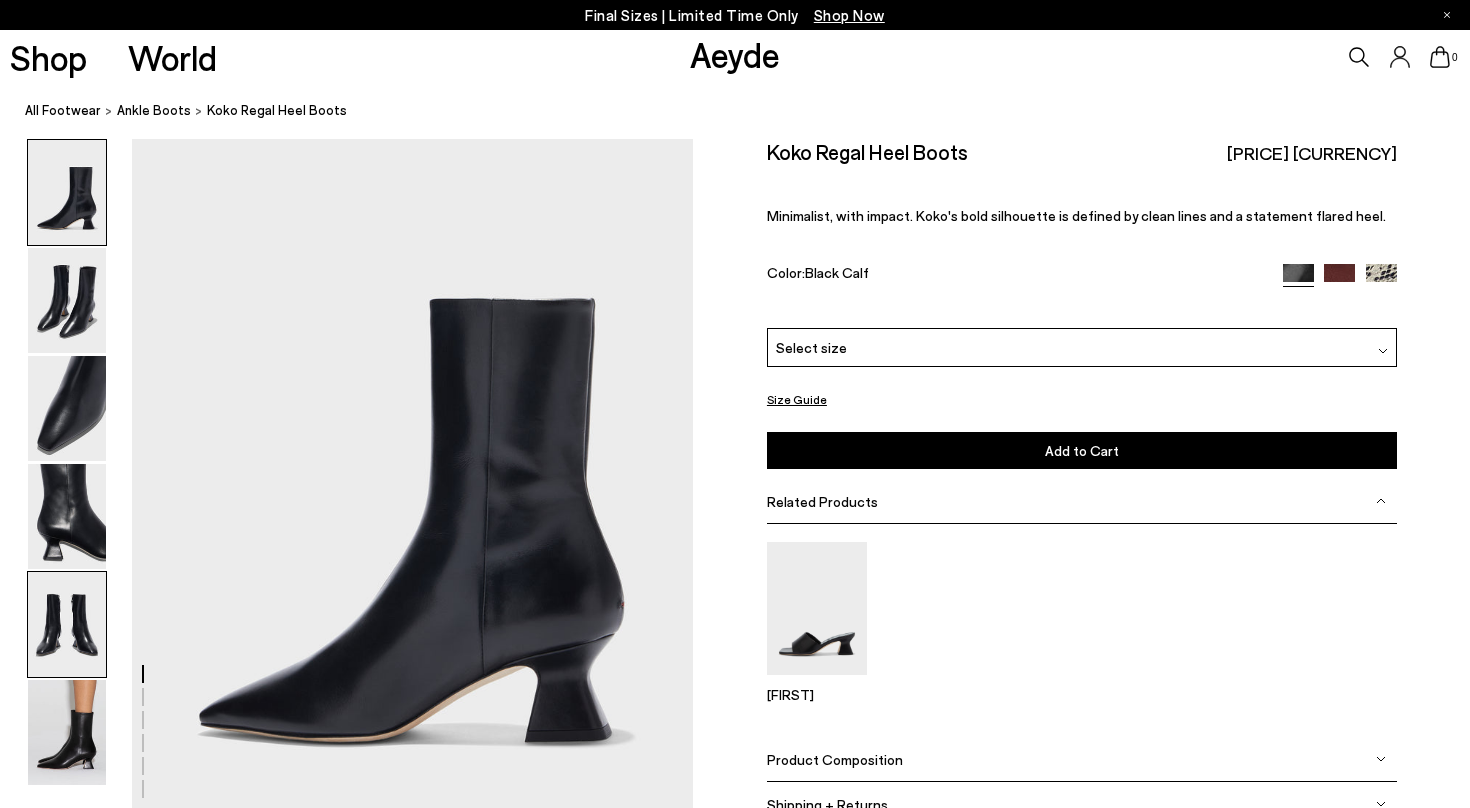 click at bounding box center (67, 624) 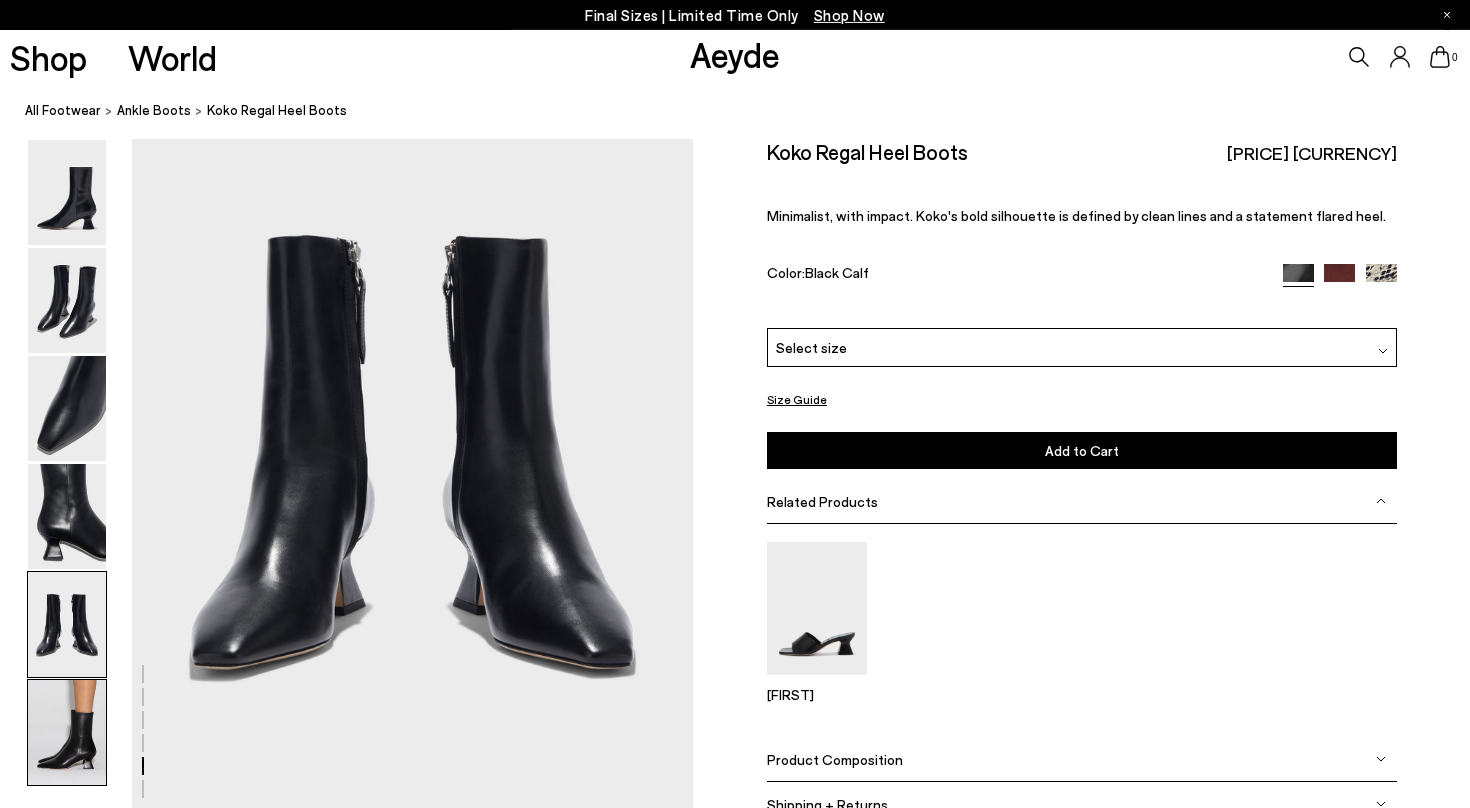 click at bounding box center (67, 732) 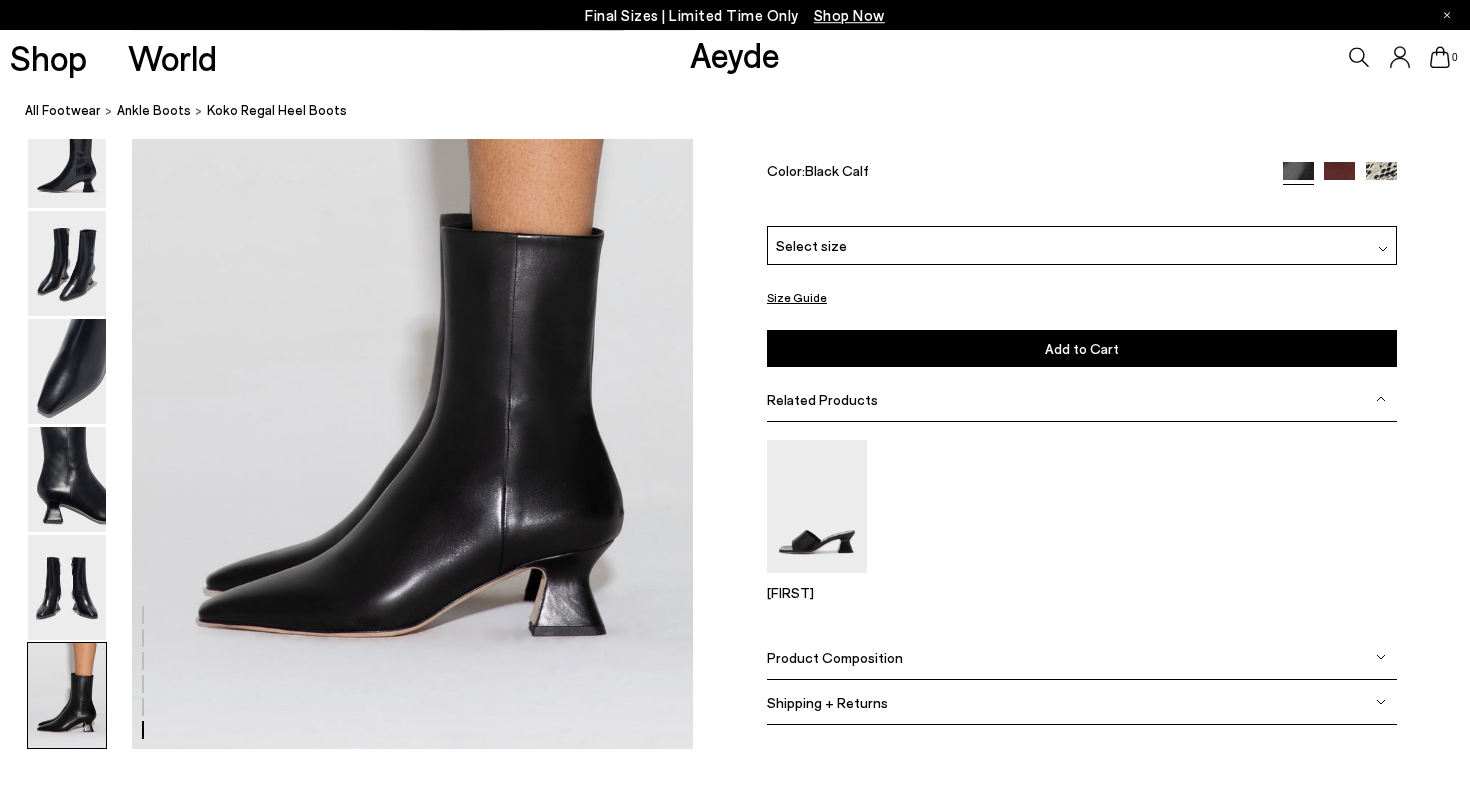 scroll, scrollTop: 3897, scrollLeft: 0, axis: vertical 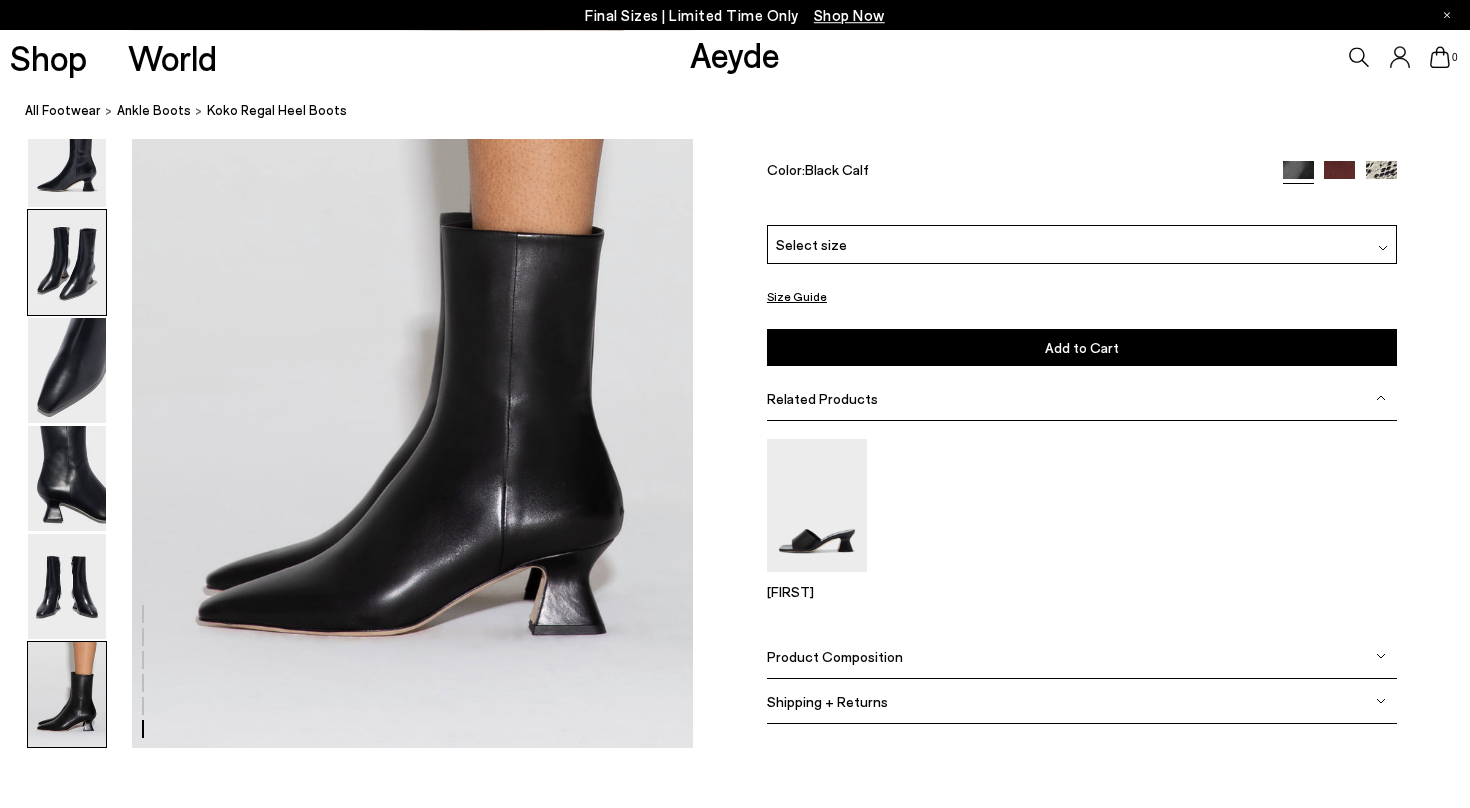 click at bounding box center (67, 262) 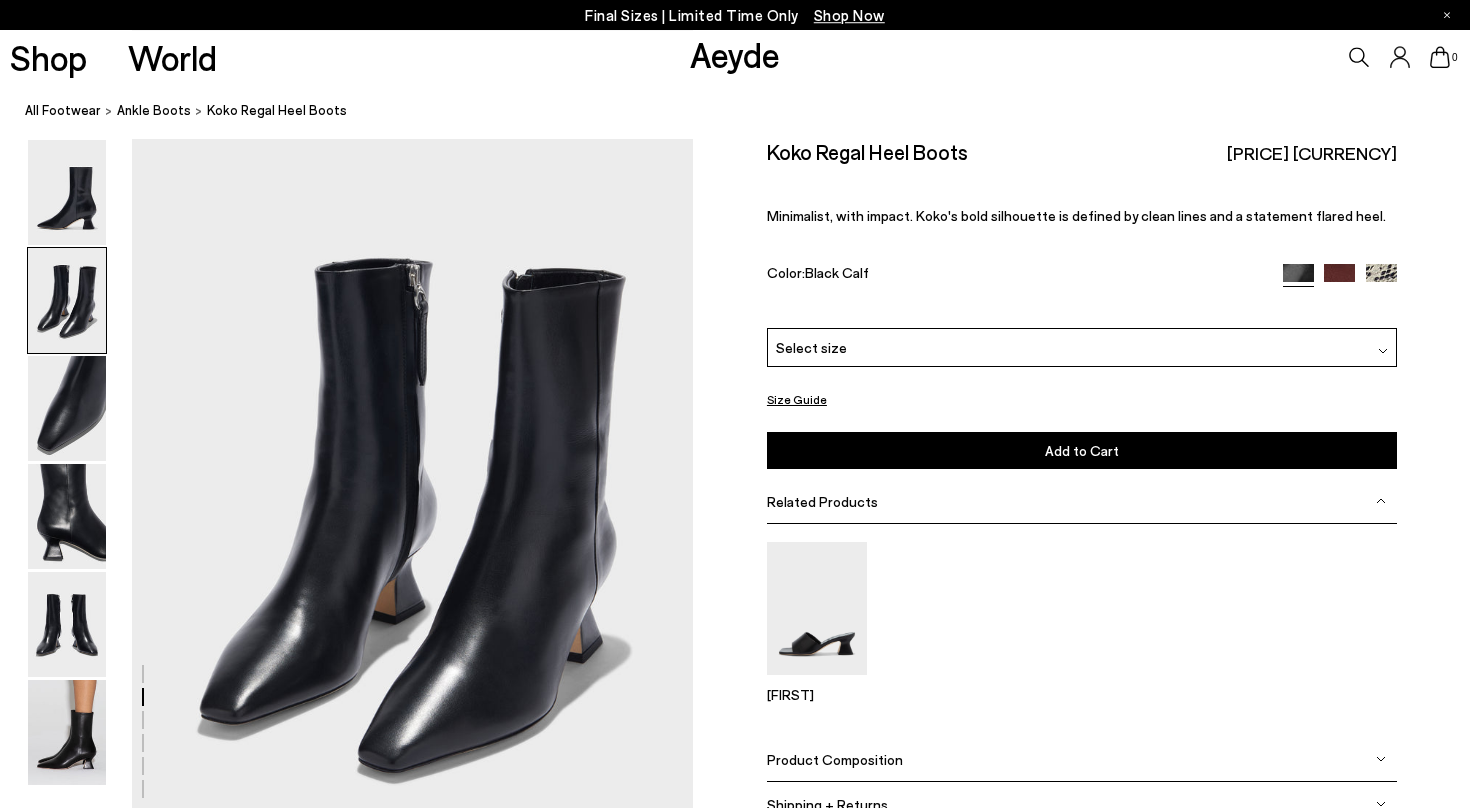 scroll, scrollTop: 753, scrollLeft: 0, axis: vertical 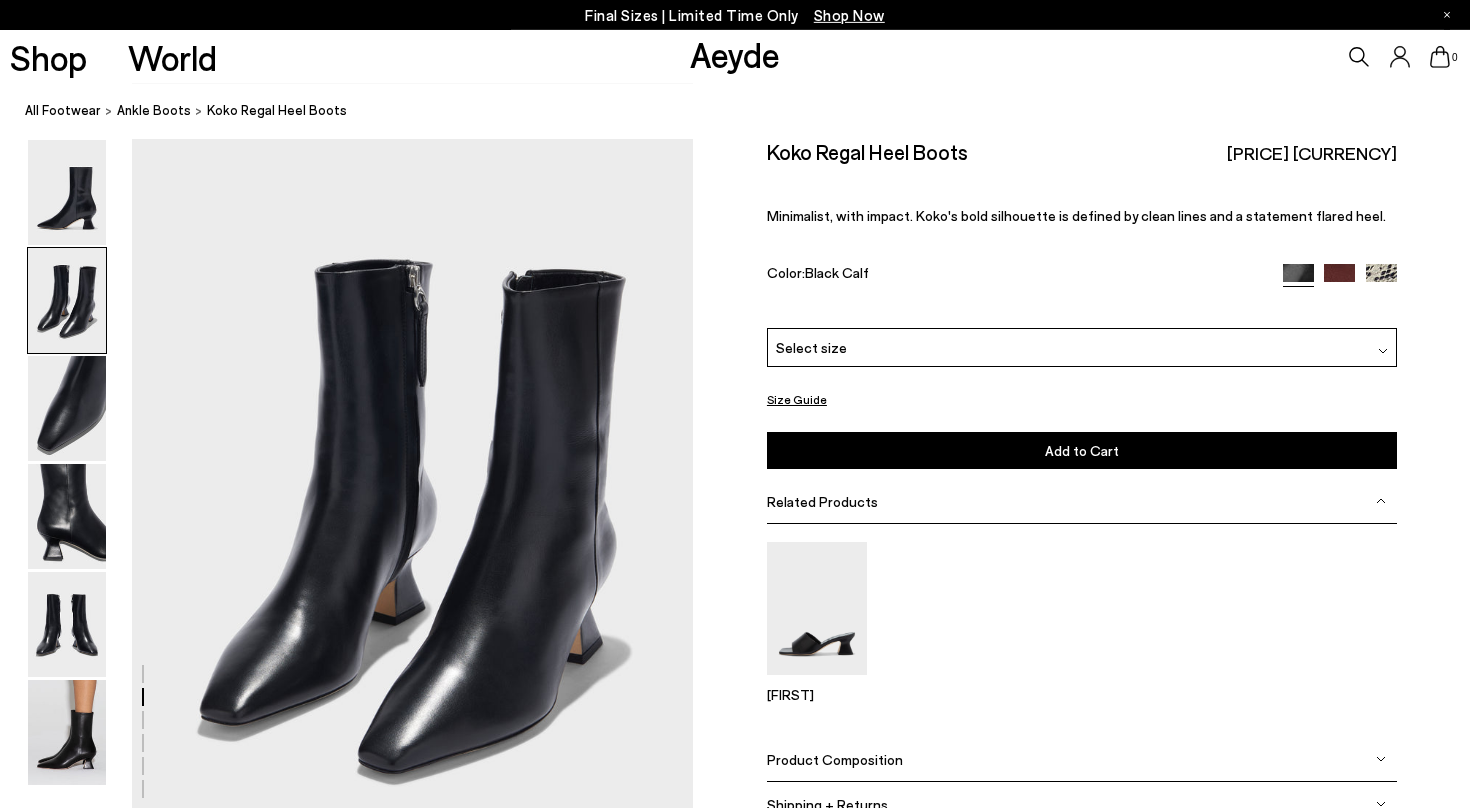 click on "Select size" at bounding box center [1082, 347] 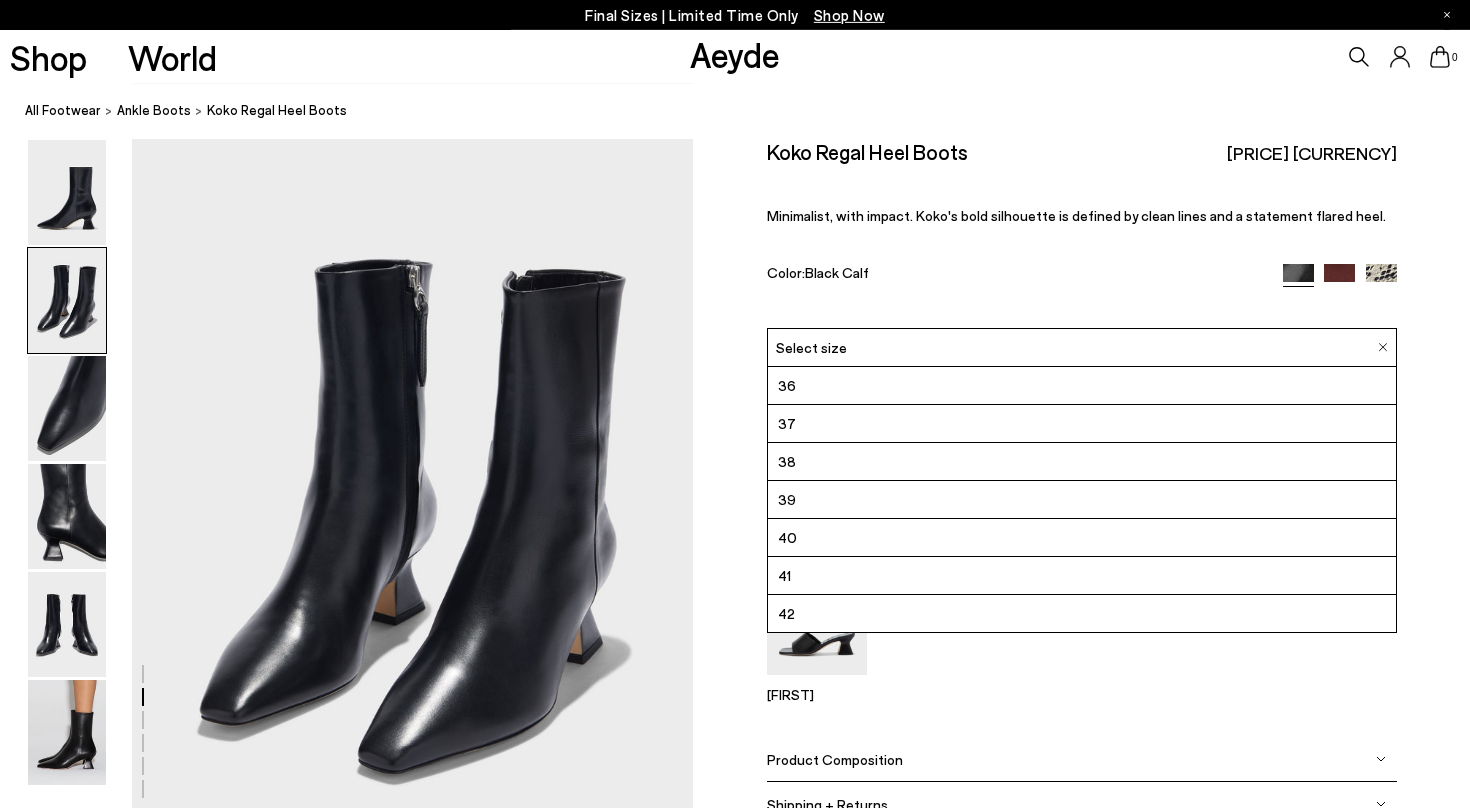 click on "Size Guide
Shoes
Belt
Our shoes come in European sizing. The easiest way to measure your foot is to stand on a sheet of paper, border your foot with a pen and measure the length between your heel and your longest toe. Please reference our size guide below:
EU
UK US ** **" at bounding box center [1081, 495] 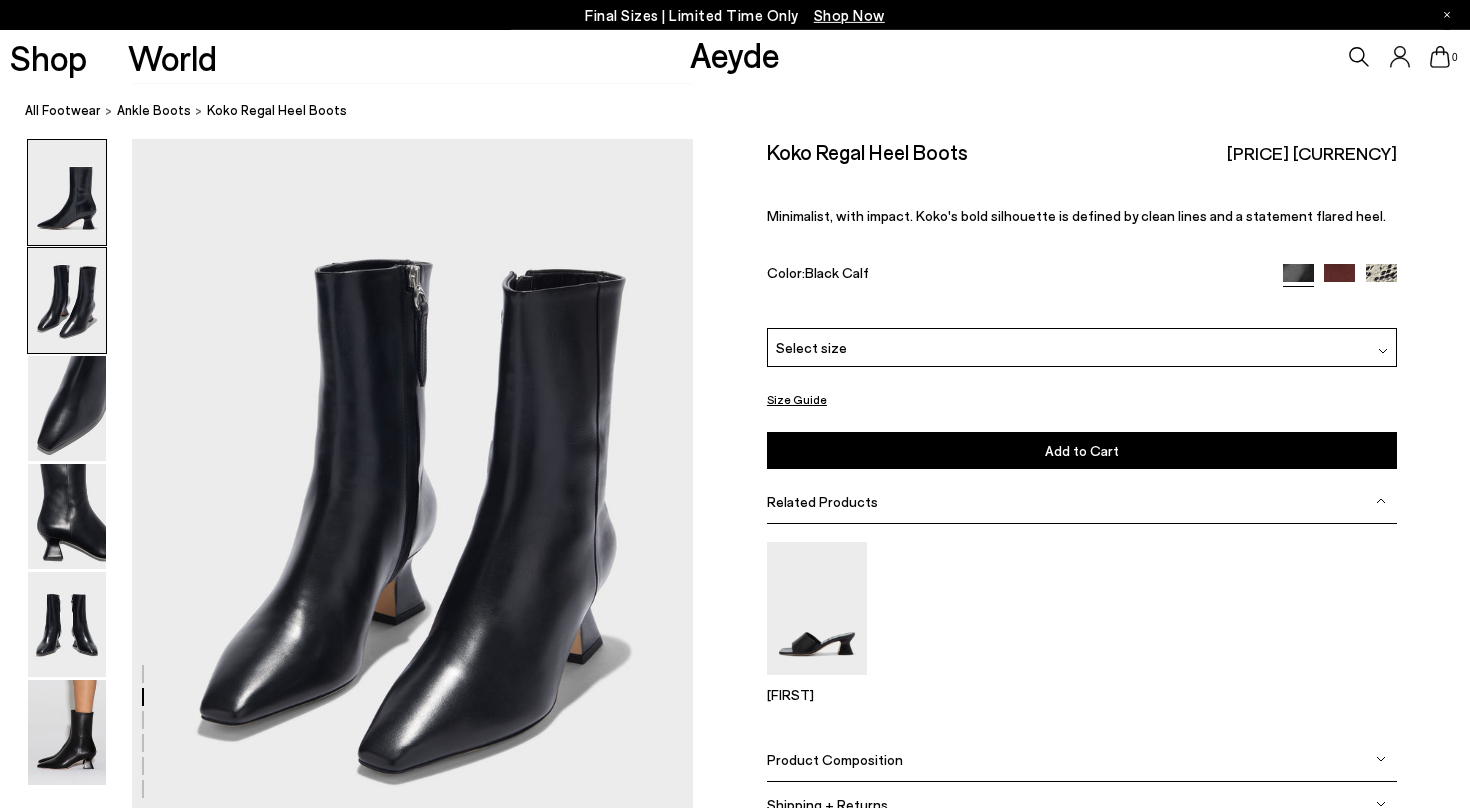 click at bounding box center (67, 192) 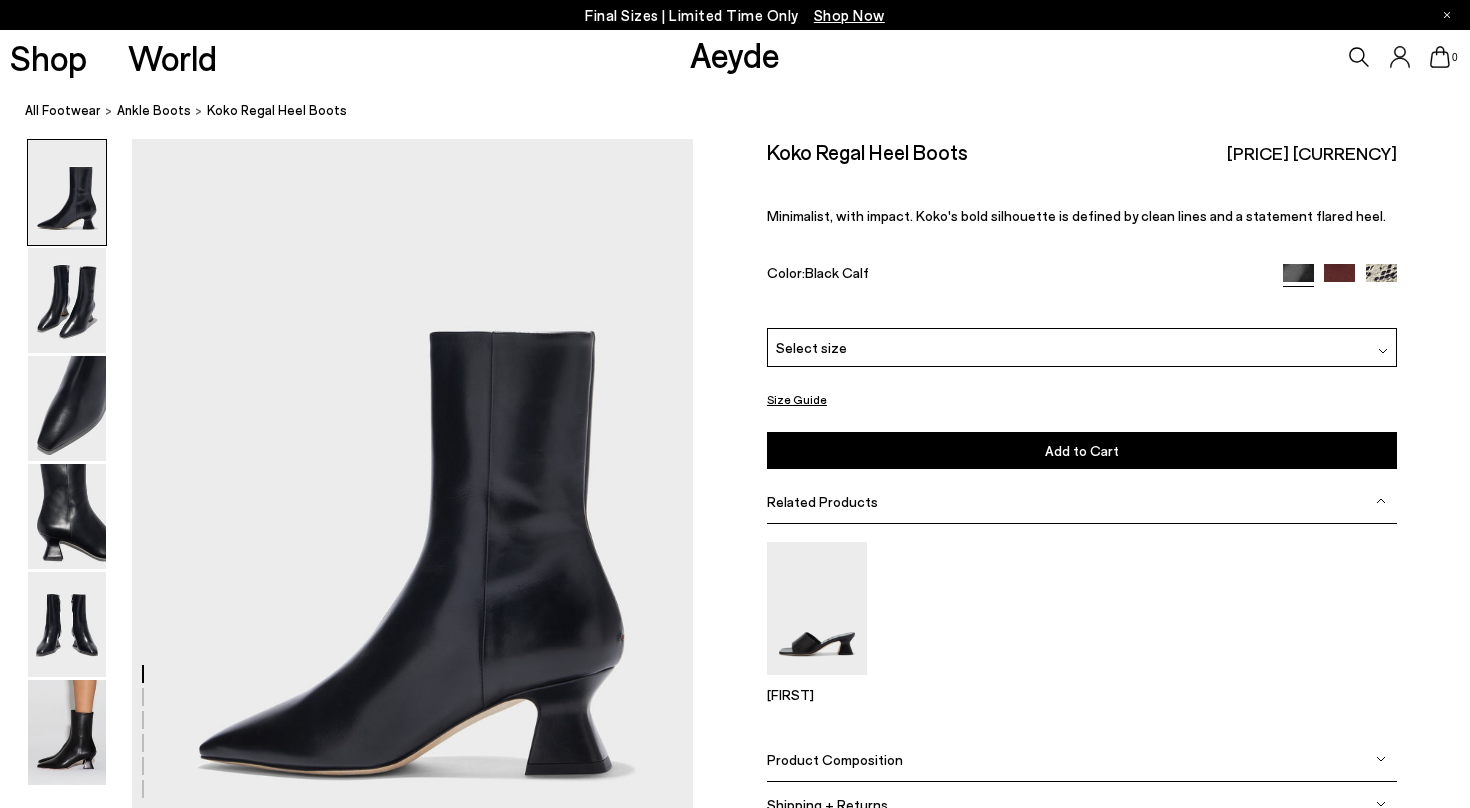 scroll, scrollTop: 0, scrollLeft: 0, axis: both 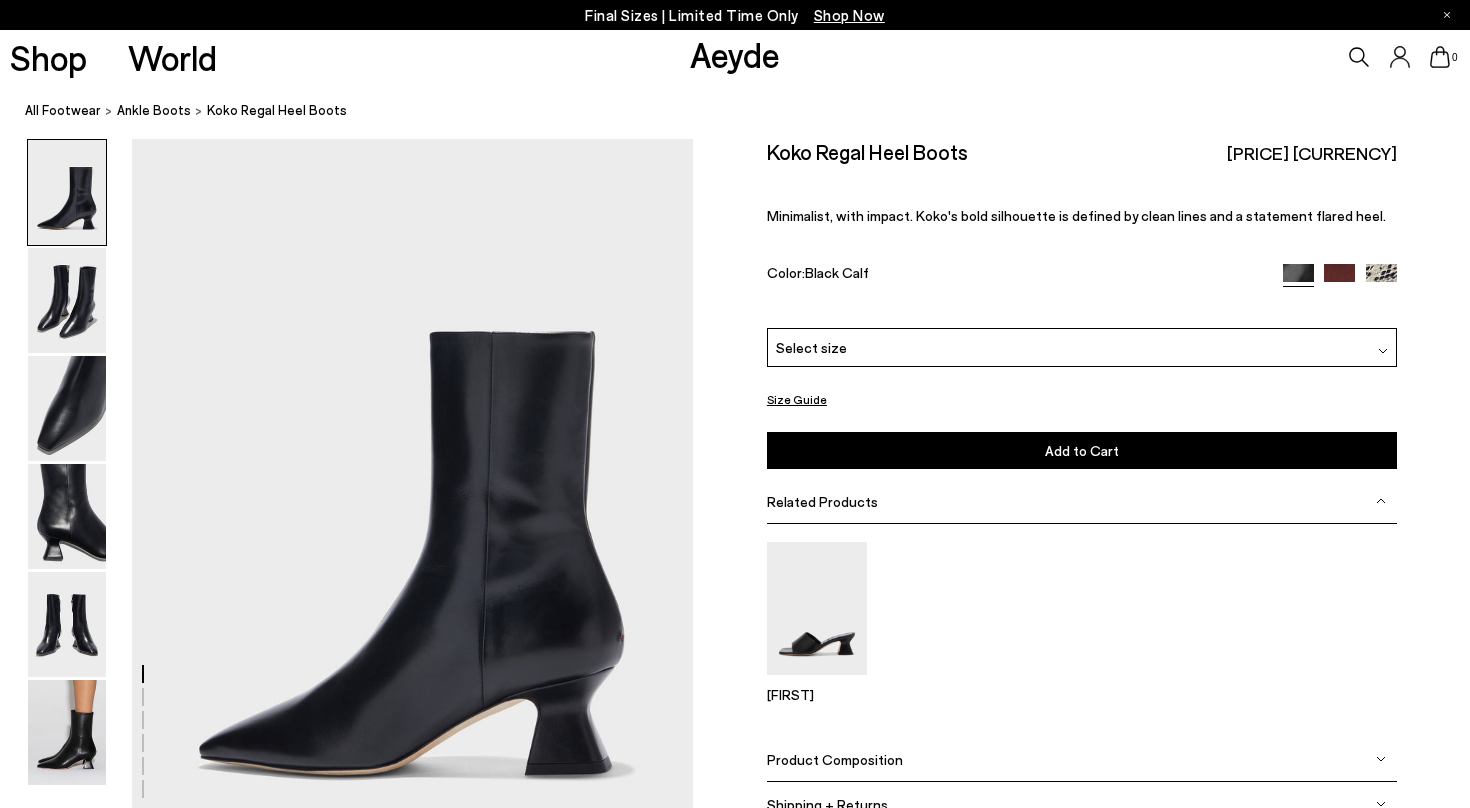 click at bounding box center [67, 192] 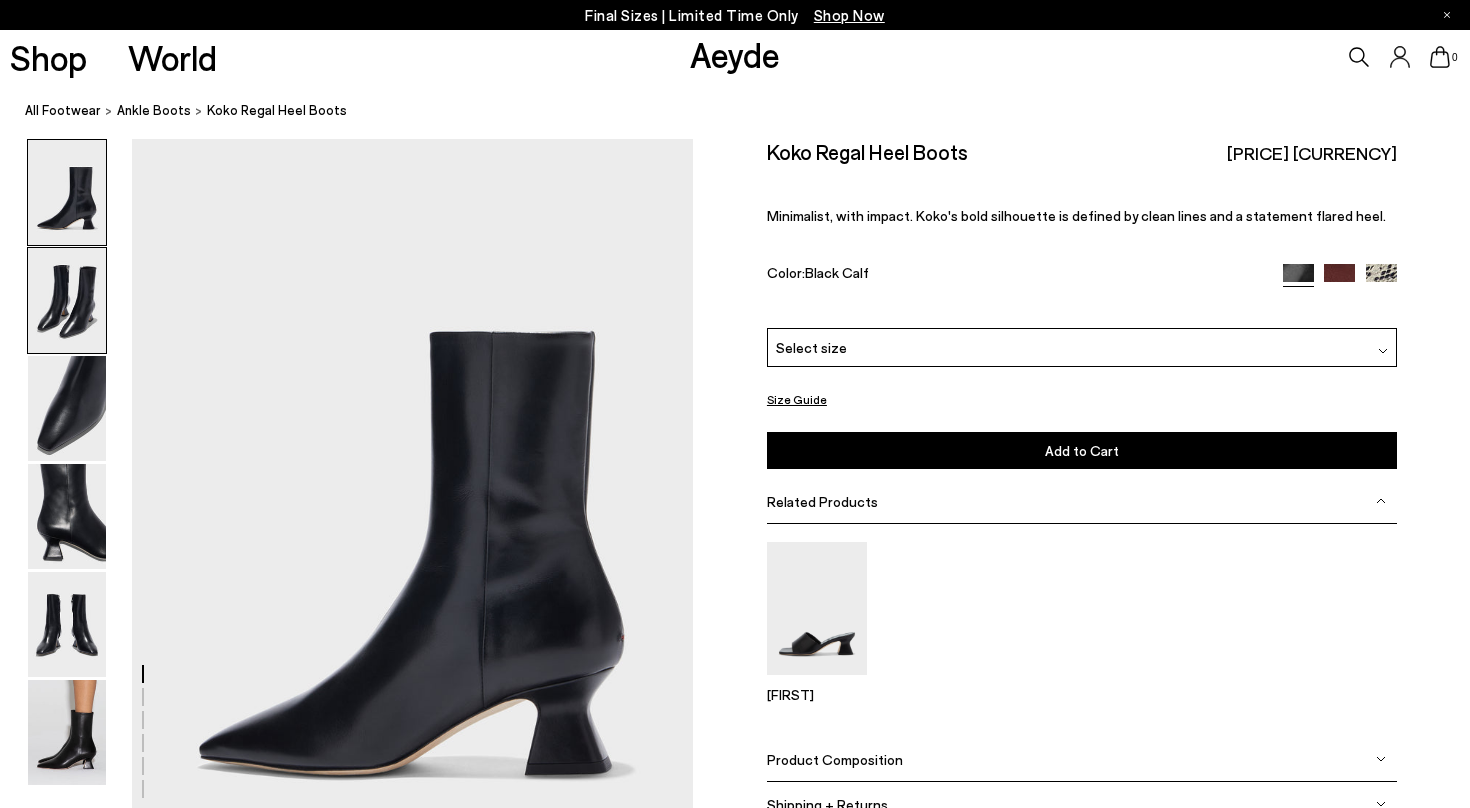 click at bounding box center [67, 300] 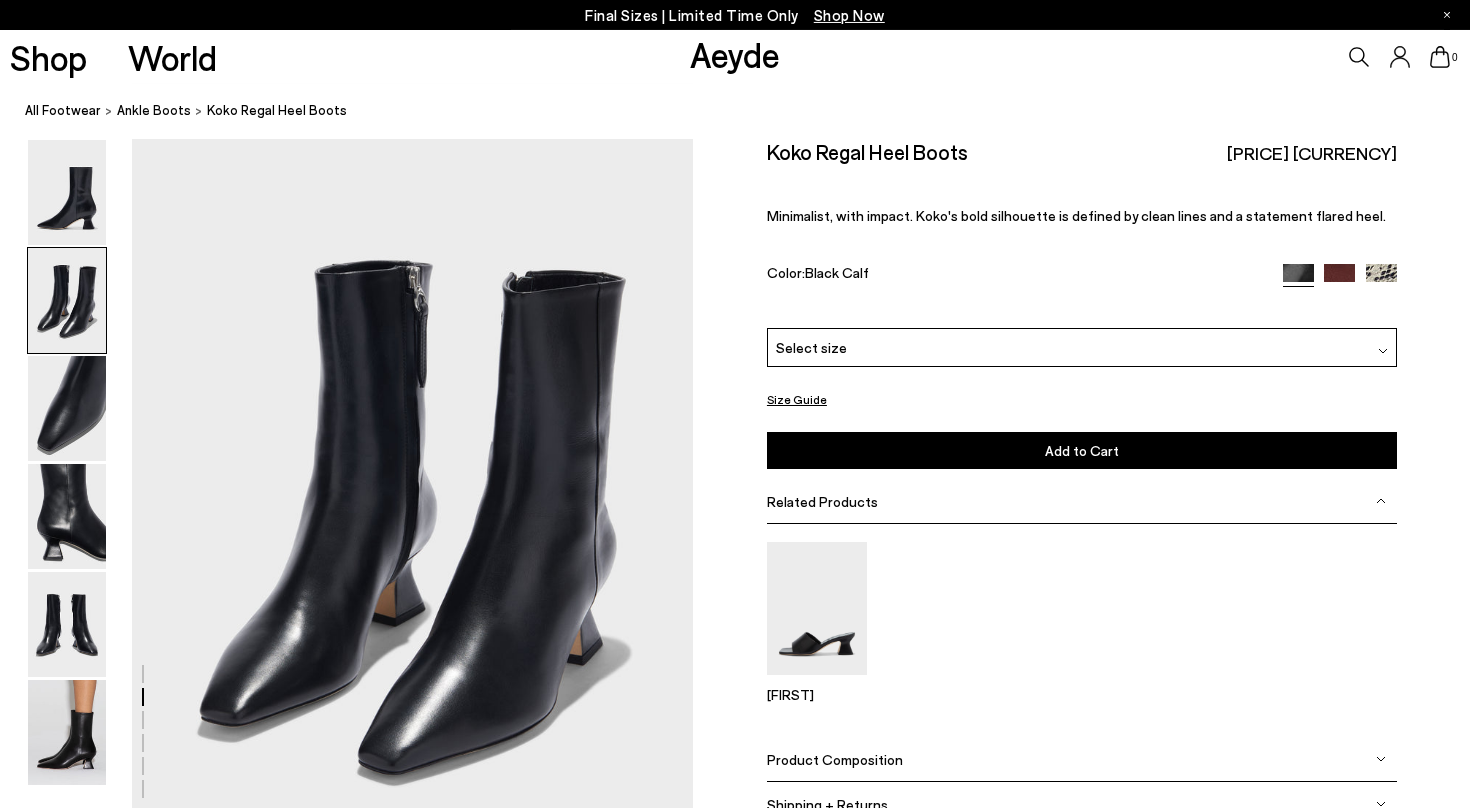 scroll, scrollTop: 753, scrollLeft: 0, axis: vertical 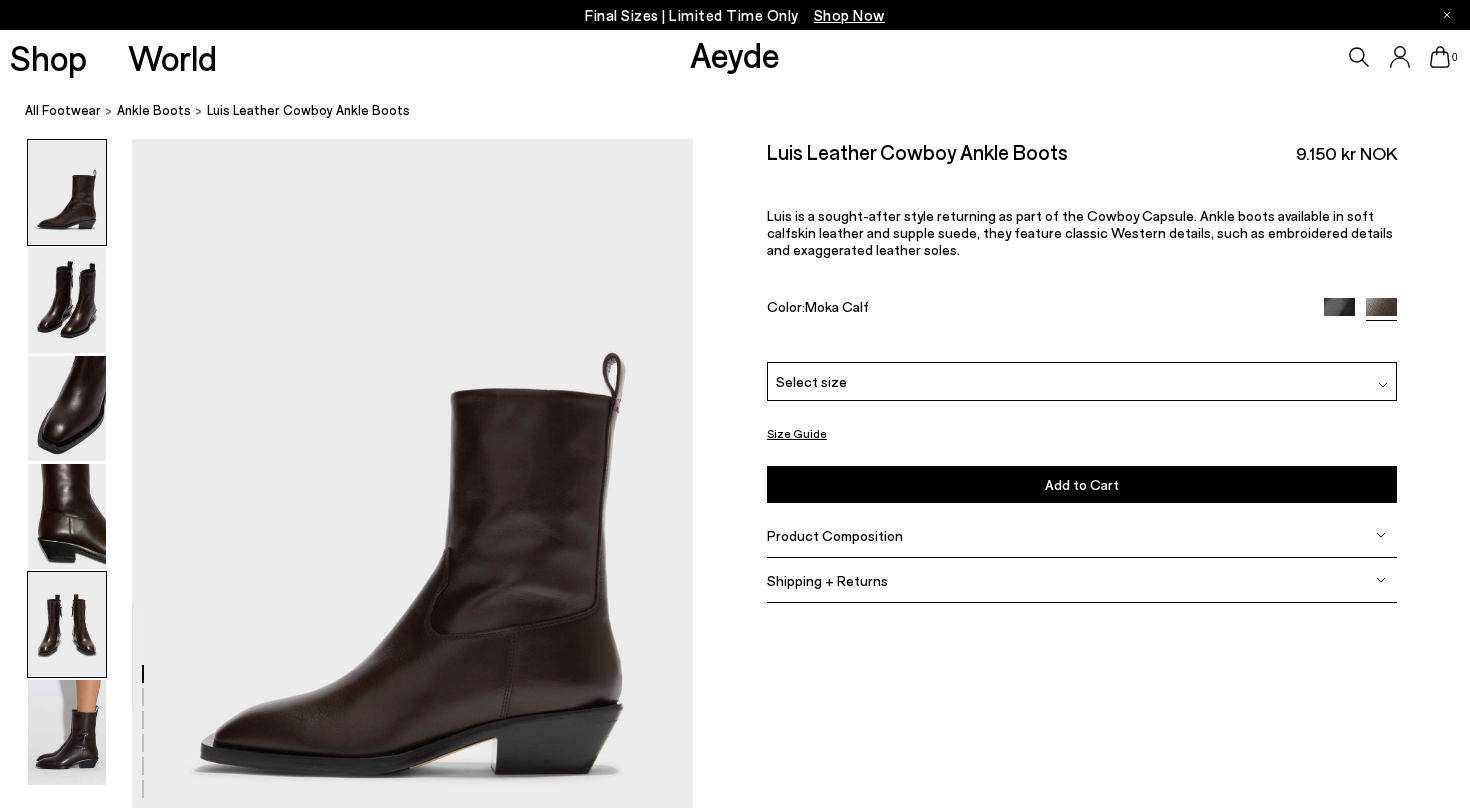click at bounding box center [67, 624] 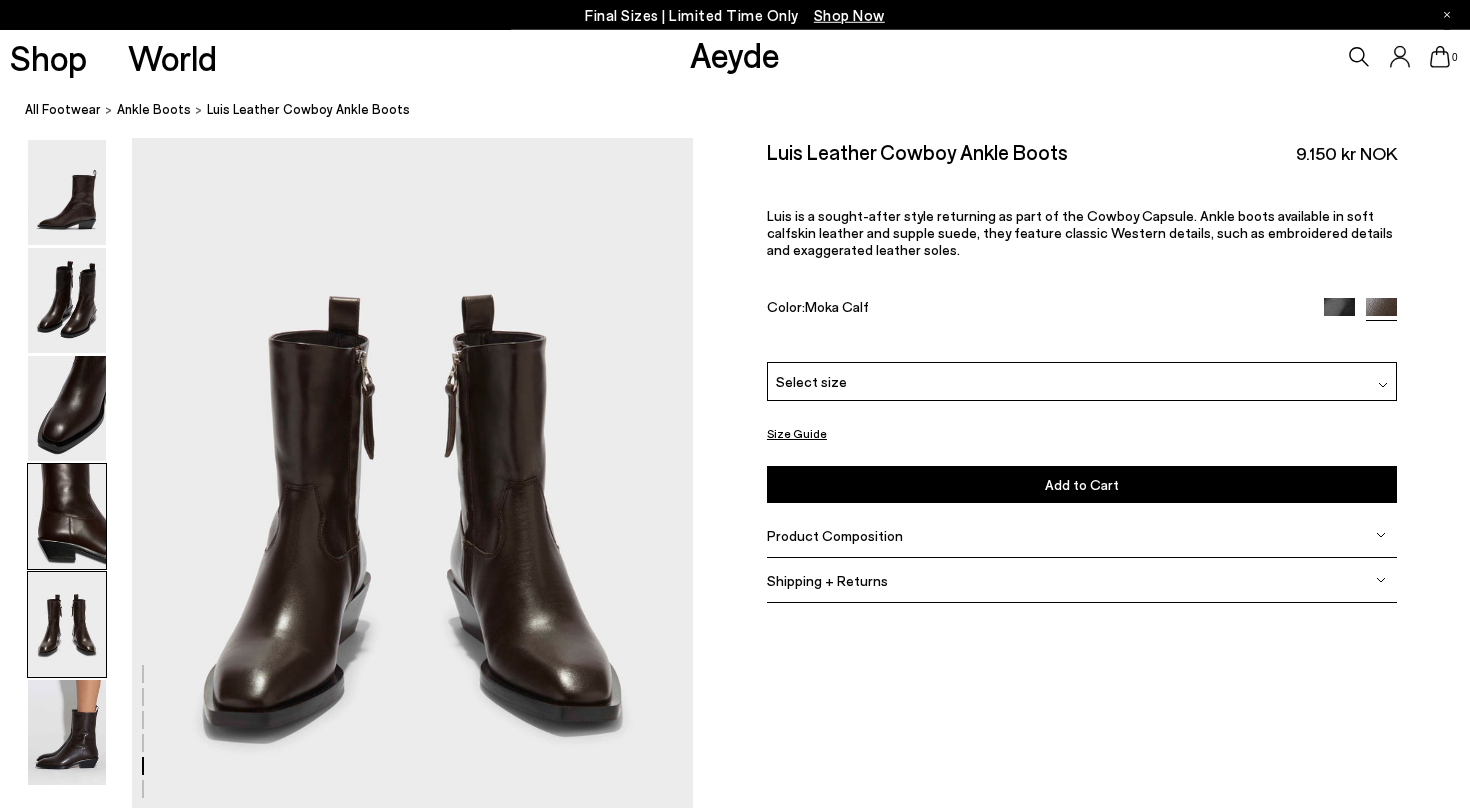click at bounding box center (67, 516) 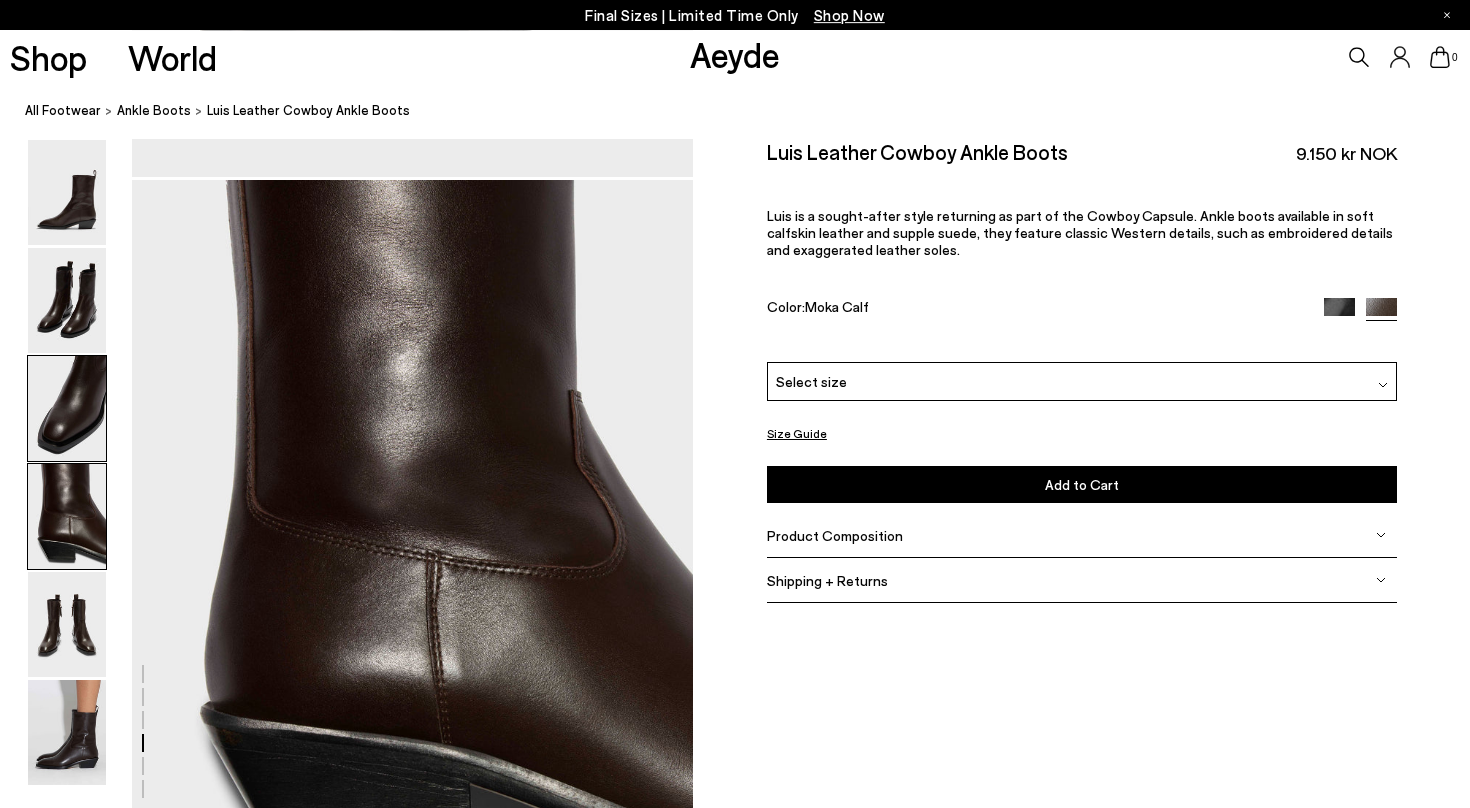 click at bounding box center [67, 408] 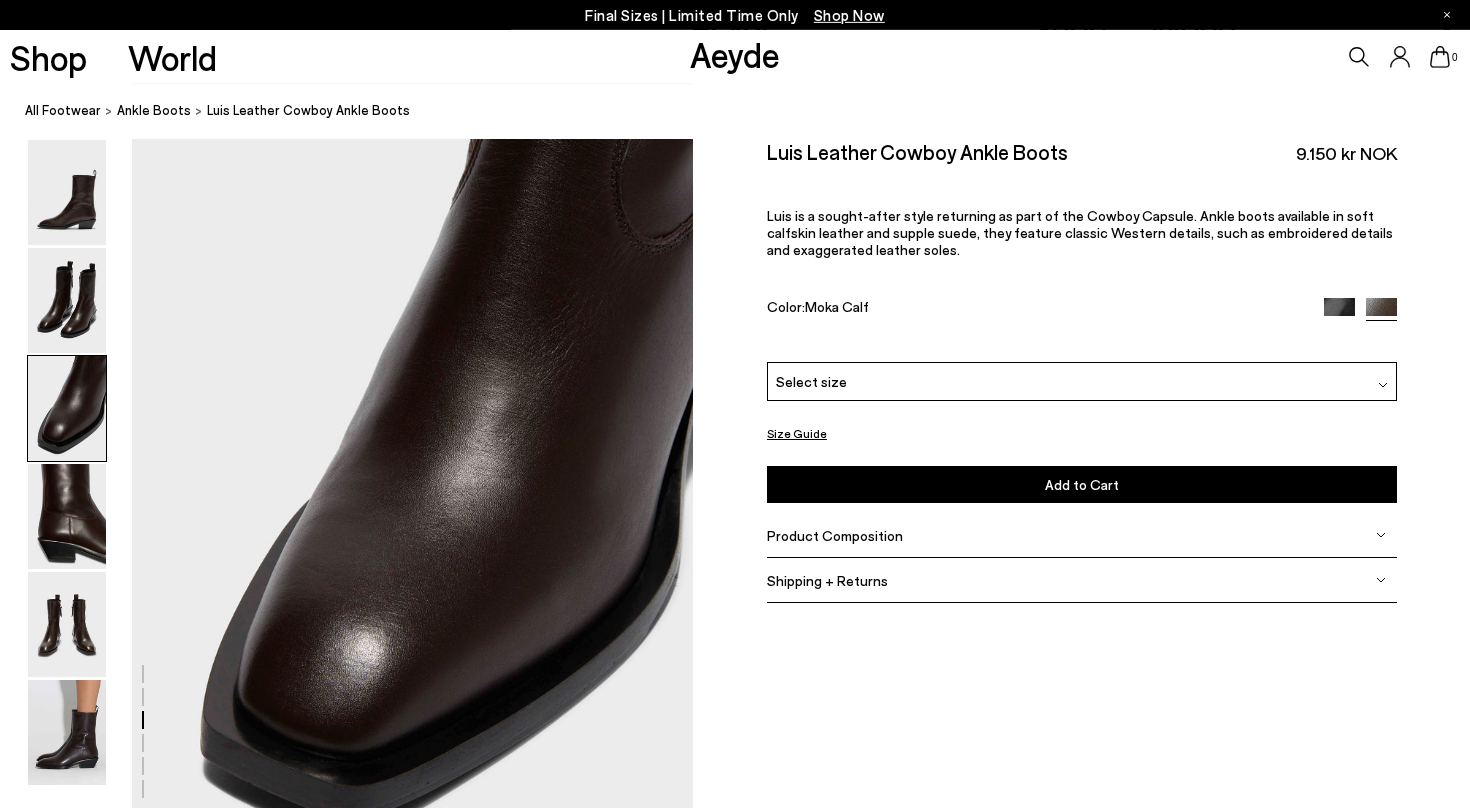 scroll, scrollTop: 1505, scrollLeft: 0, axis: vertical 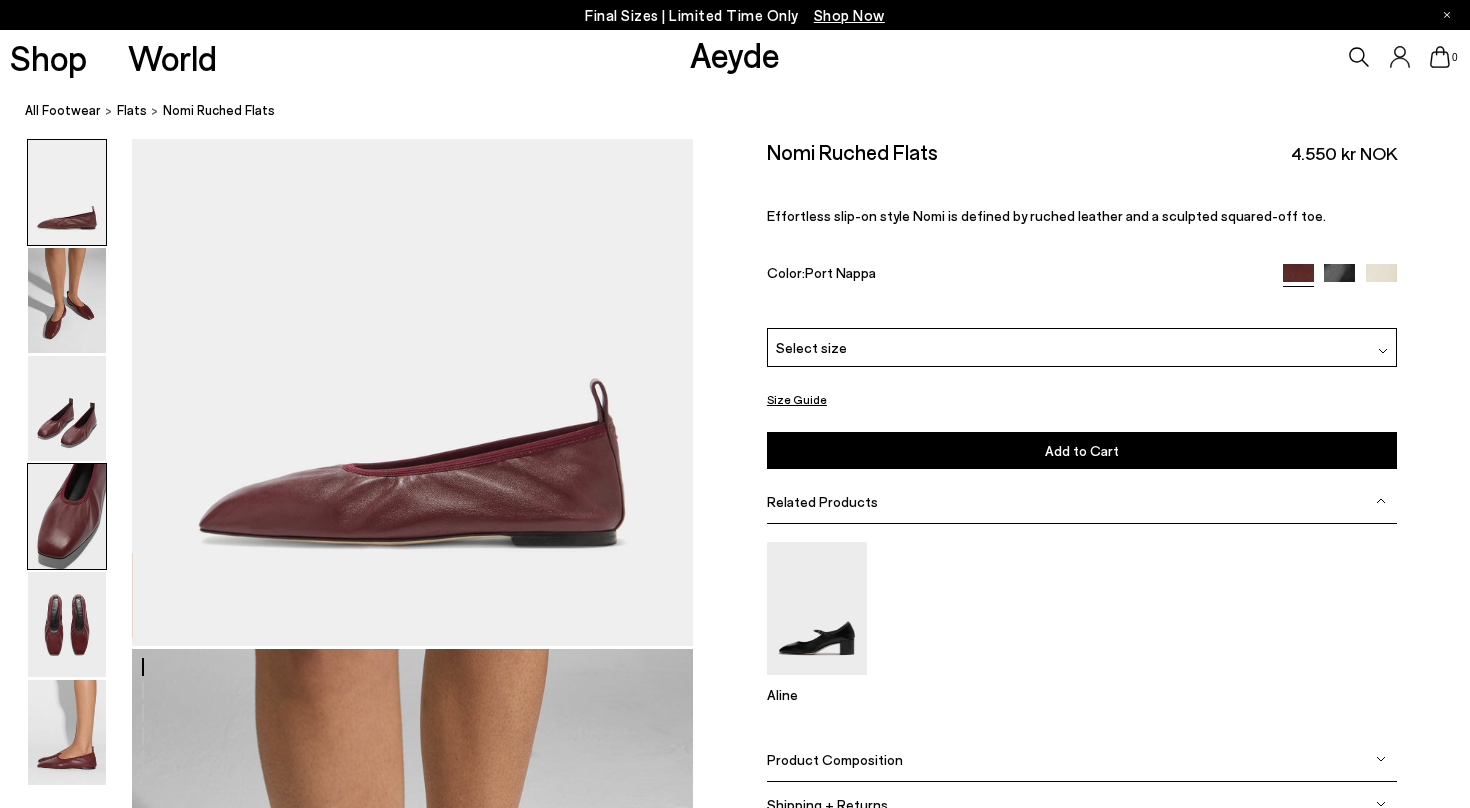 click at bounding box center [67, 516] 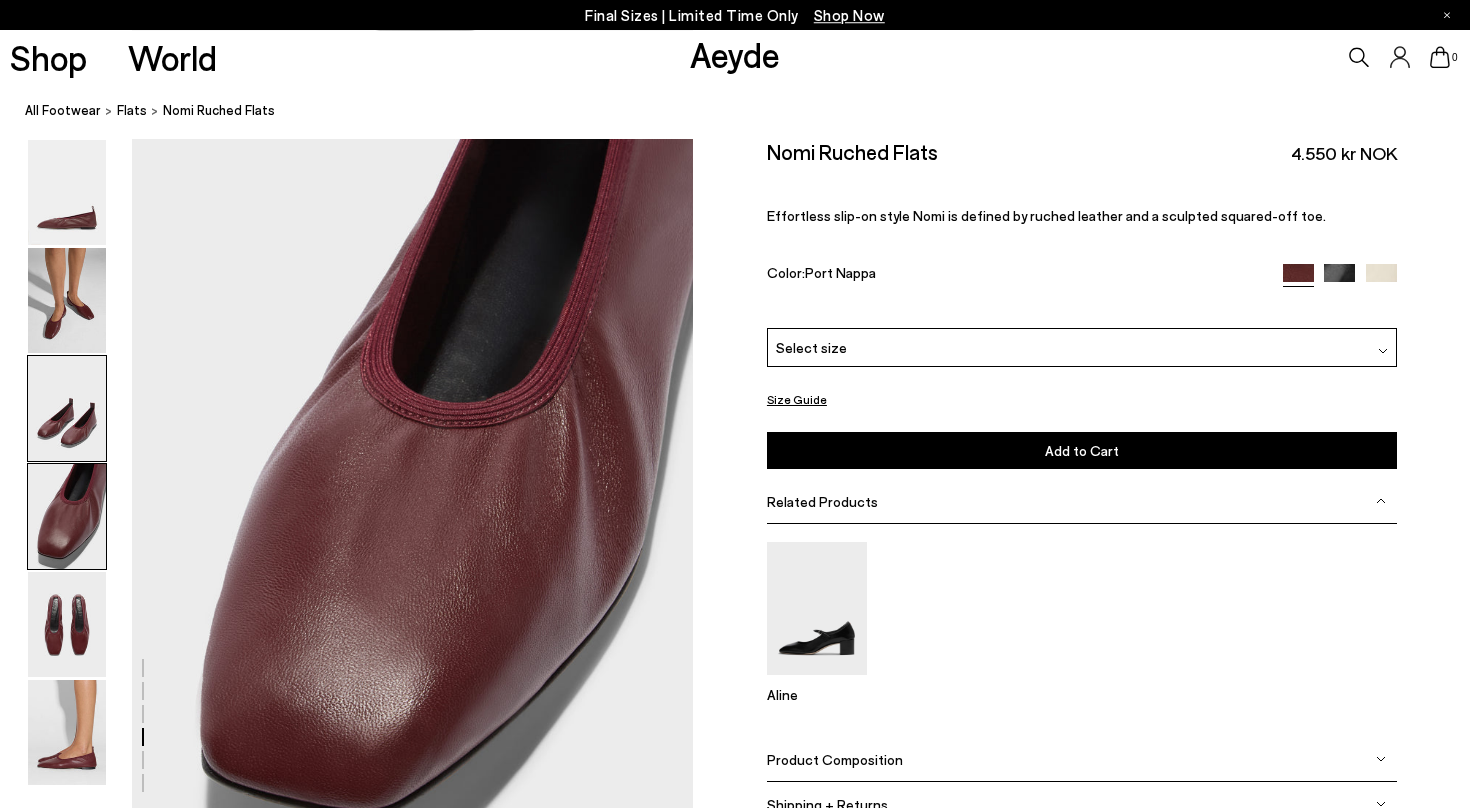 click at bounding box center (67, 408) 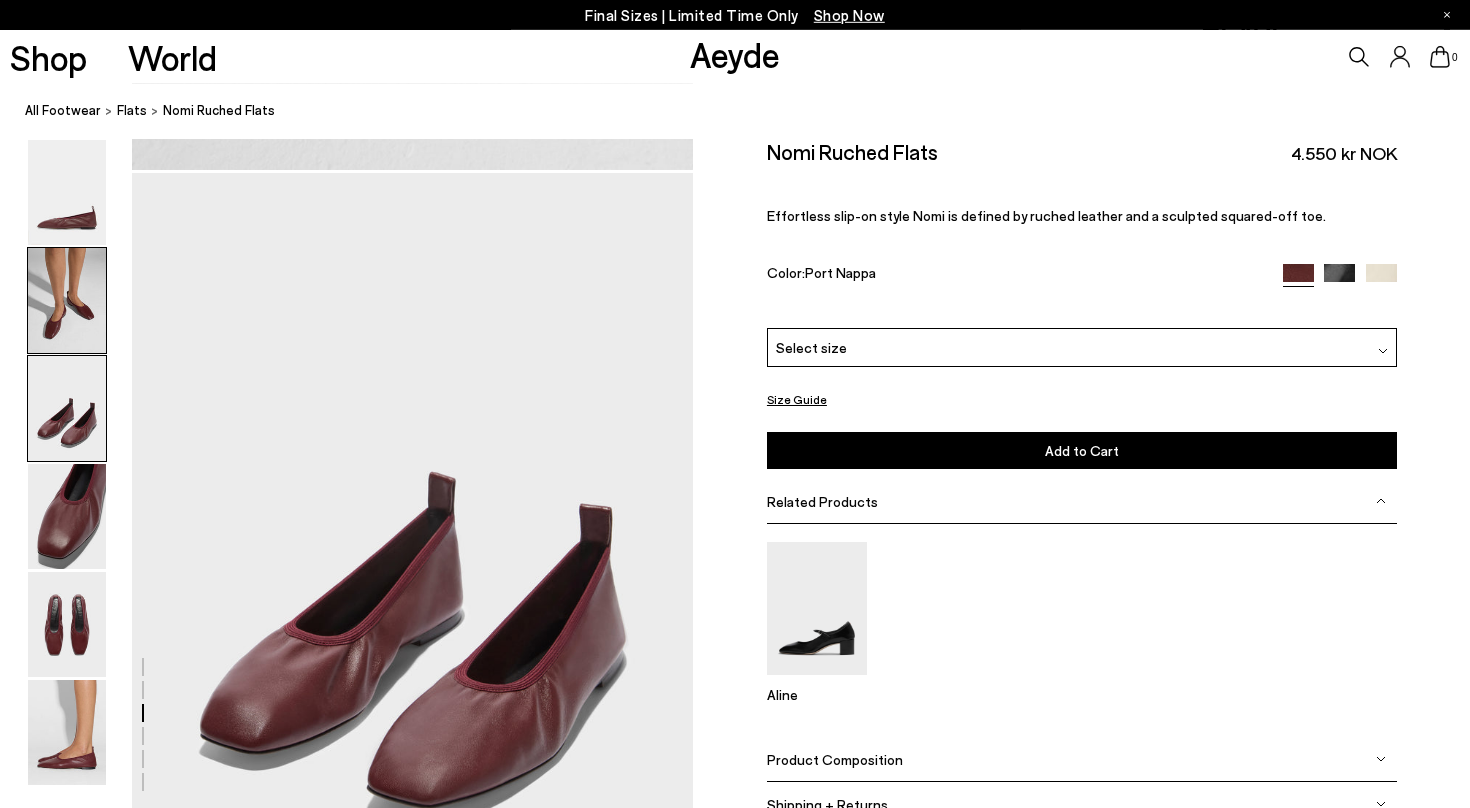 click at bounding box center [67, 300] 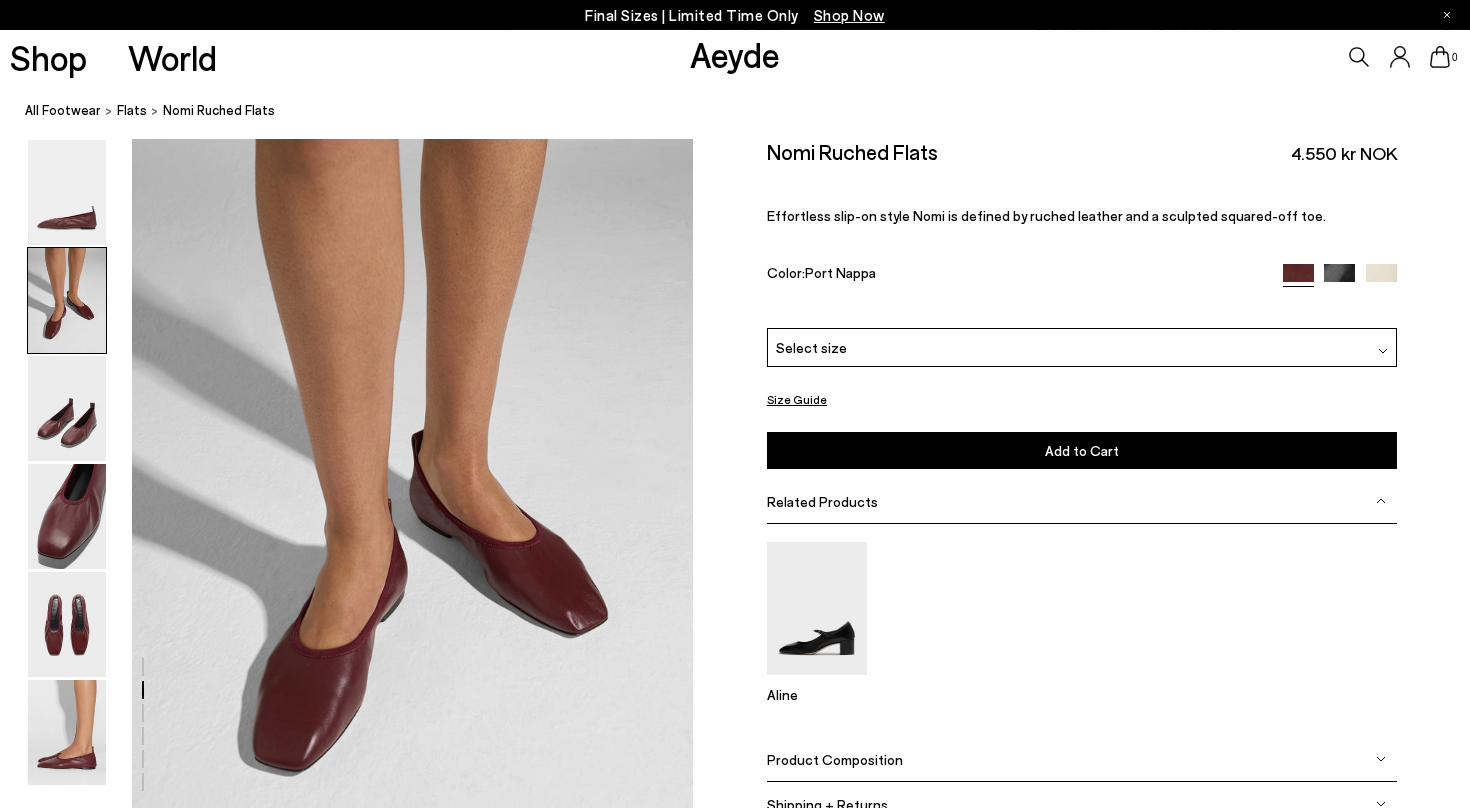 scroll, scrollTop: 697, scrollLeft: 0, axis: vertical 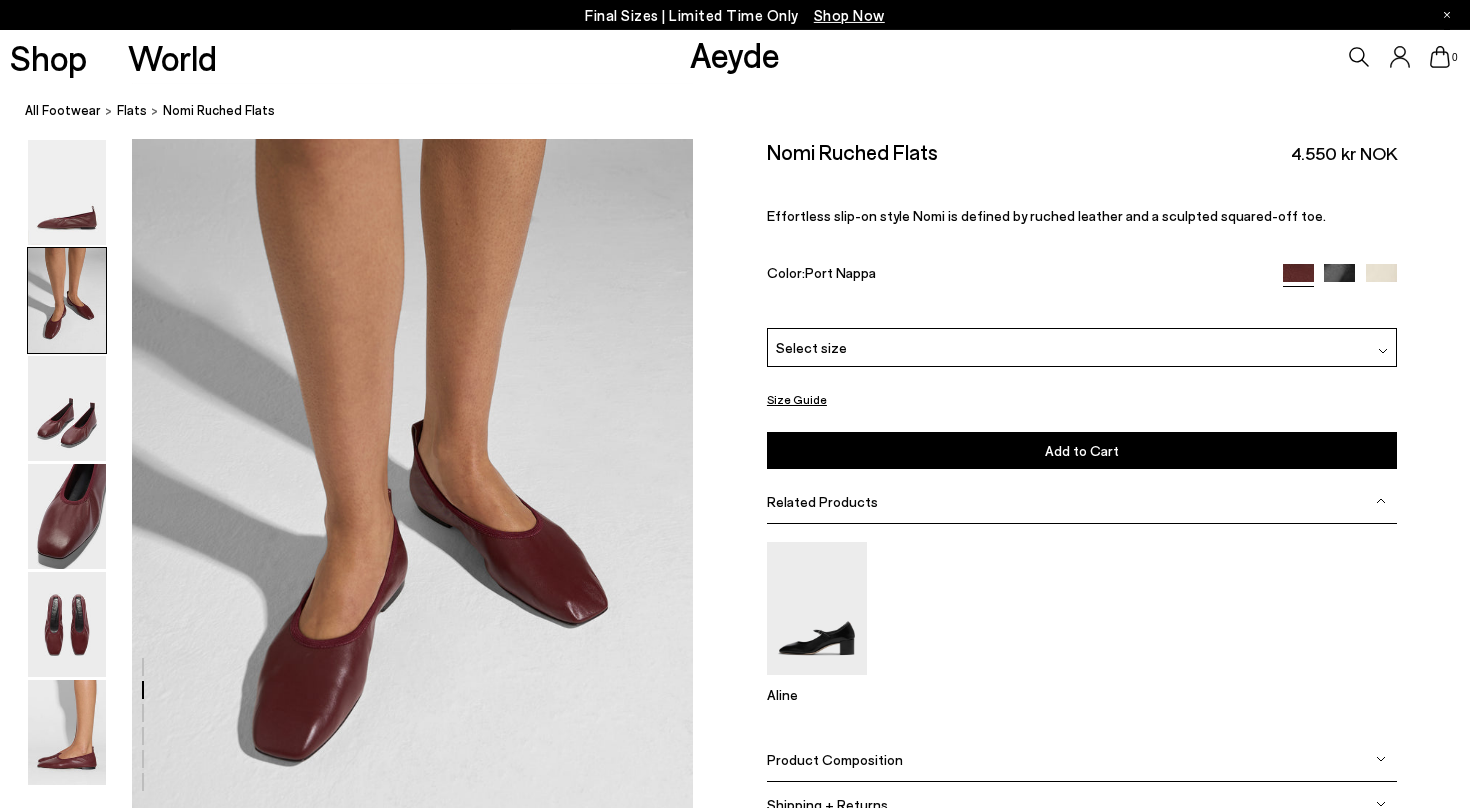 click on "Select size" at bounding box center [1082, 347] 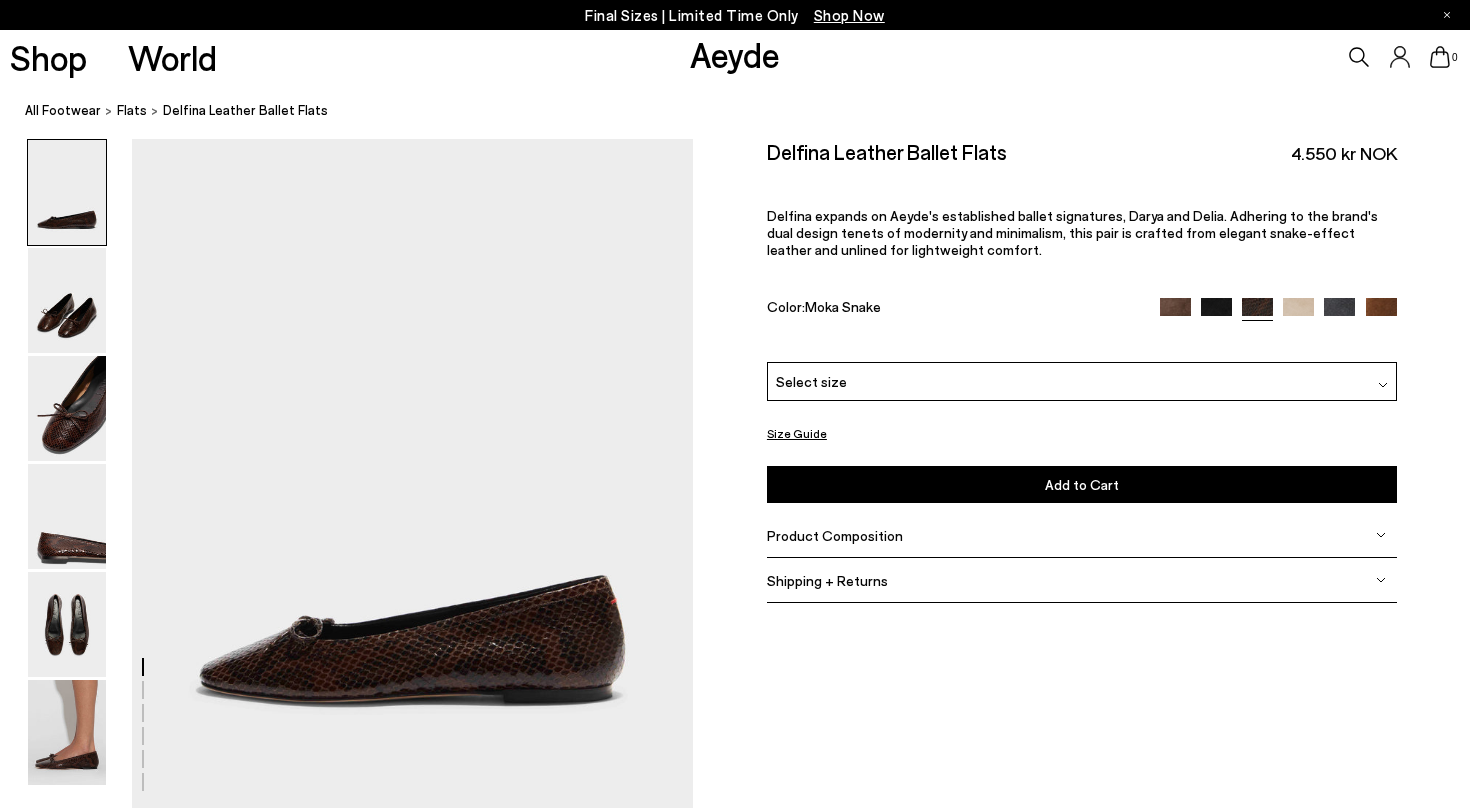 scroll, scrollTop: 0, scrollLeft: 0, axis: both 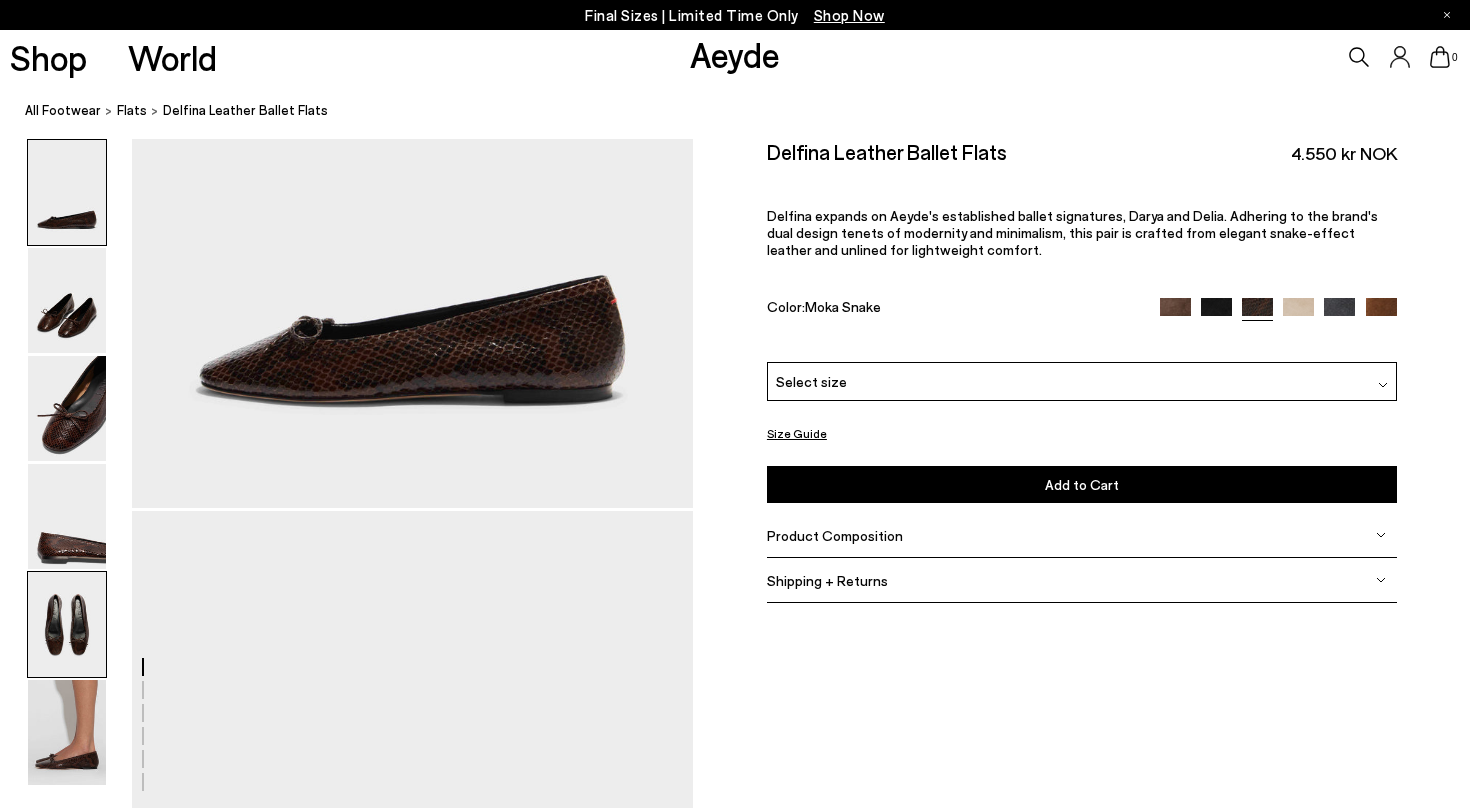 click at bounding box center (67, 624) 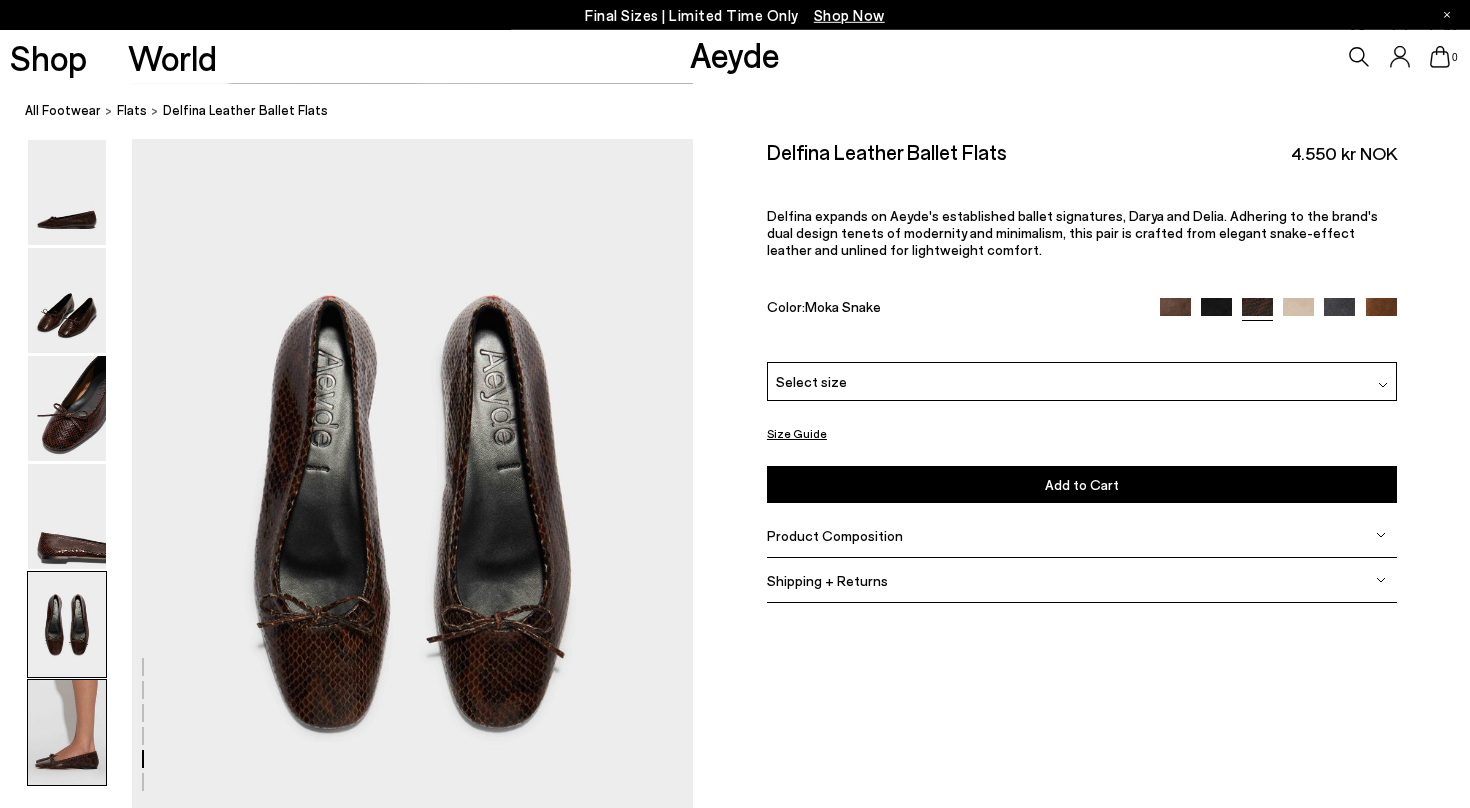 click at bounding box center [67, 732] 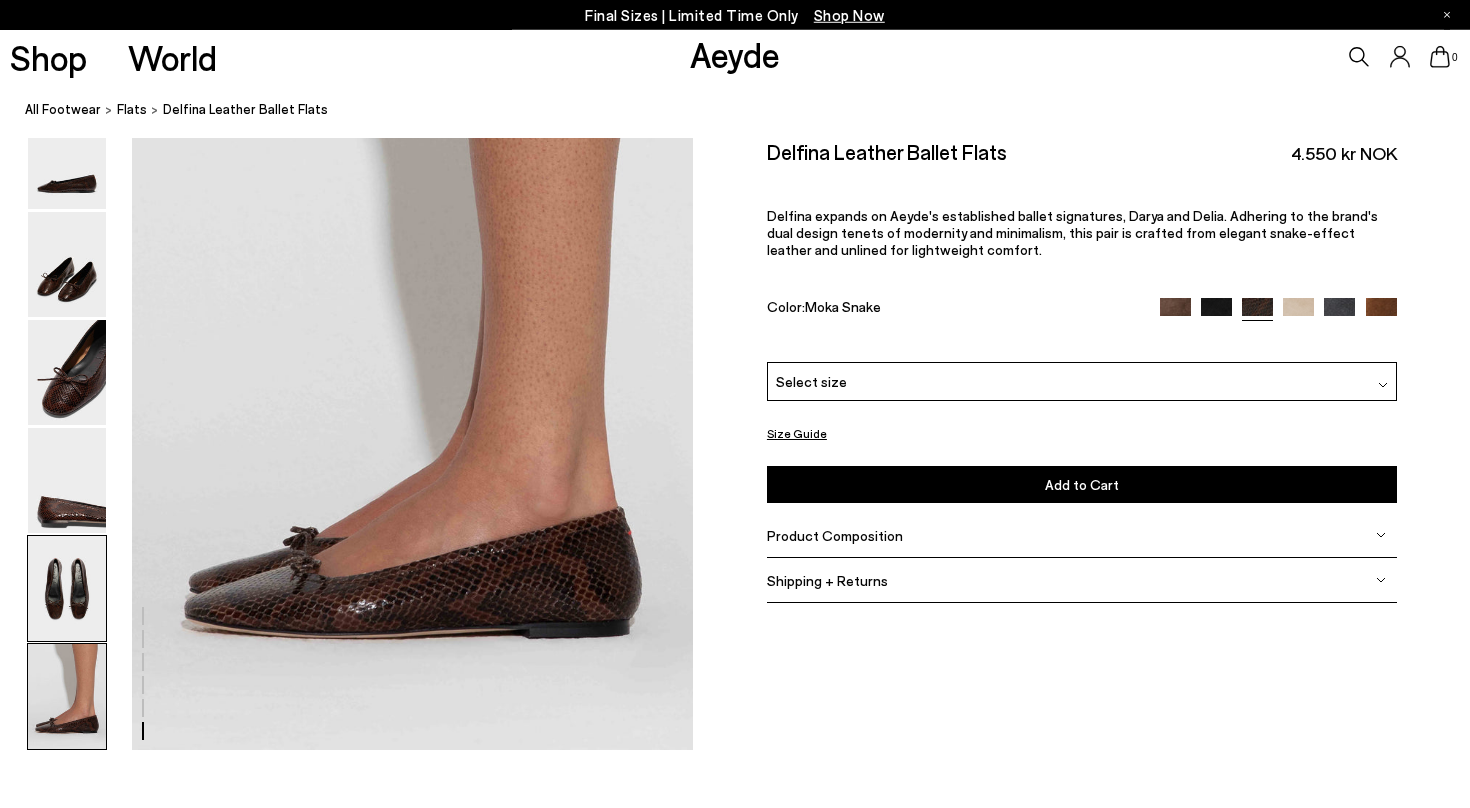 click at bounding box center [67, 588] 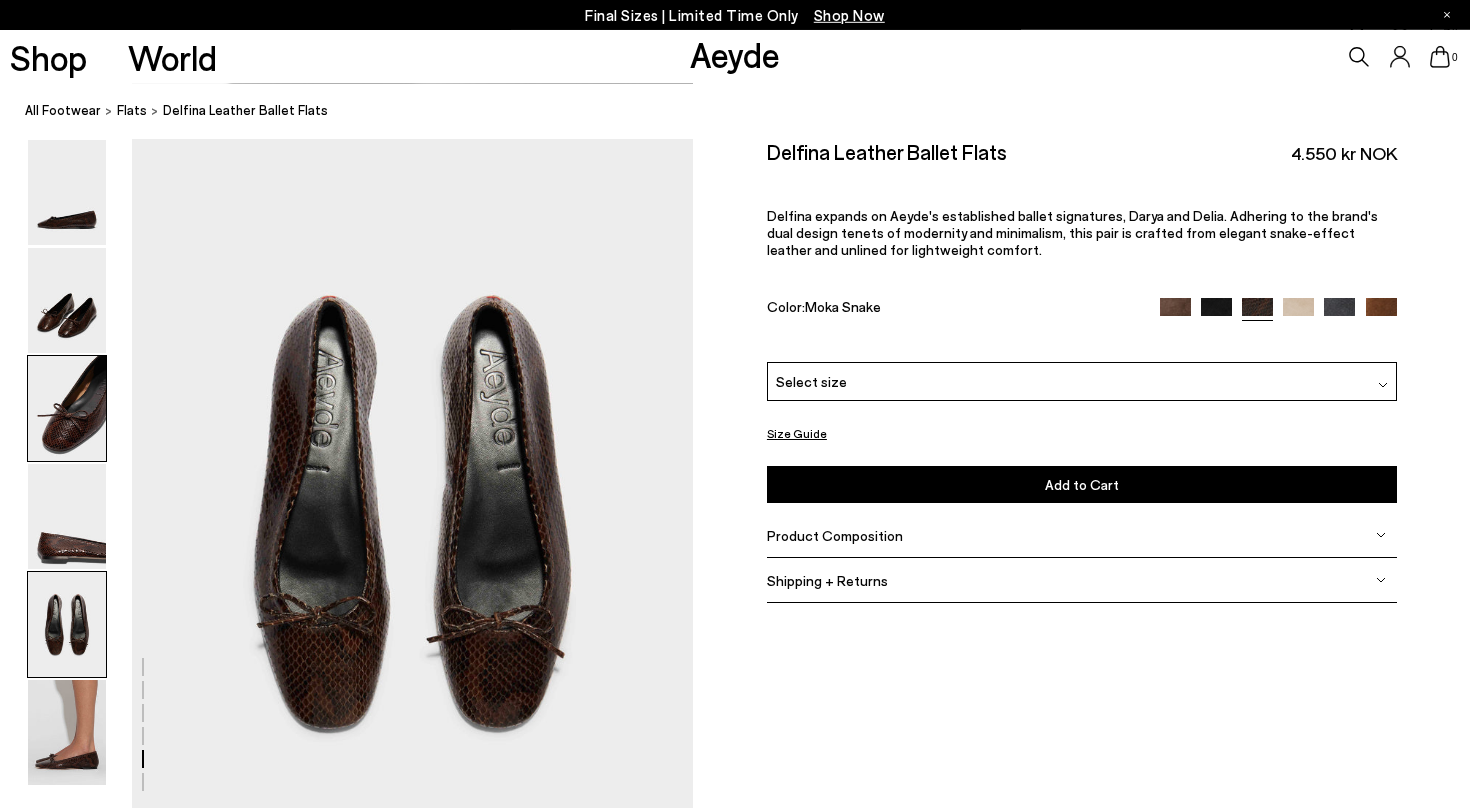 click at bounding box center (67, 408) 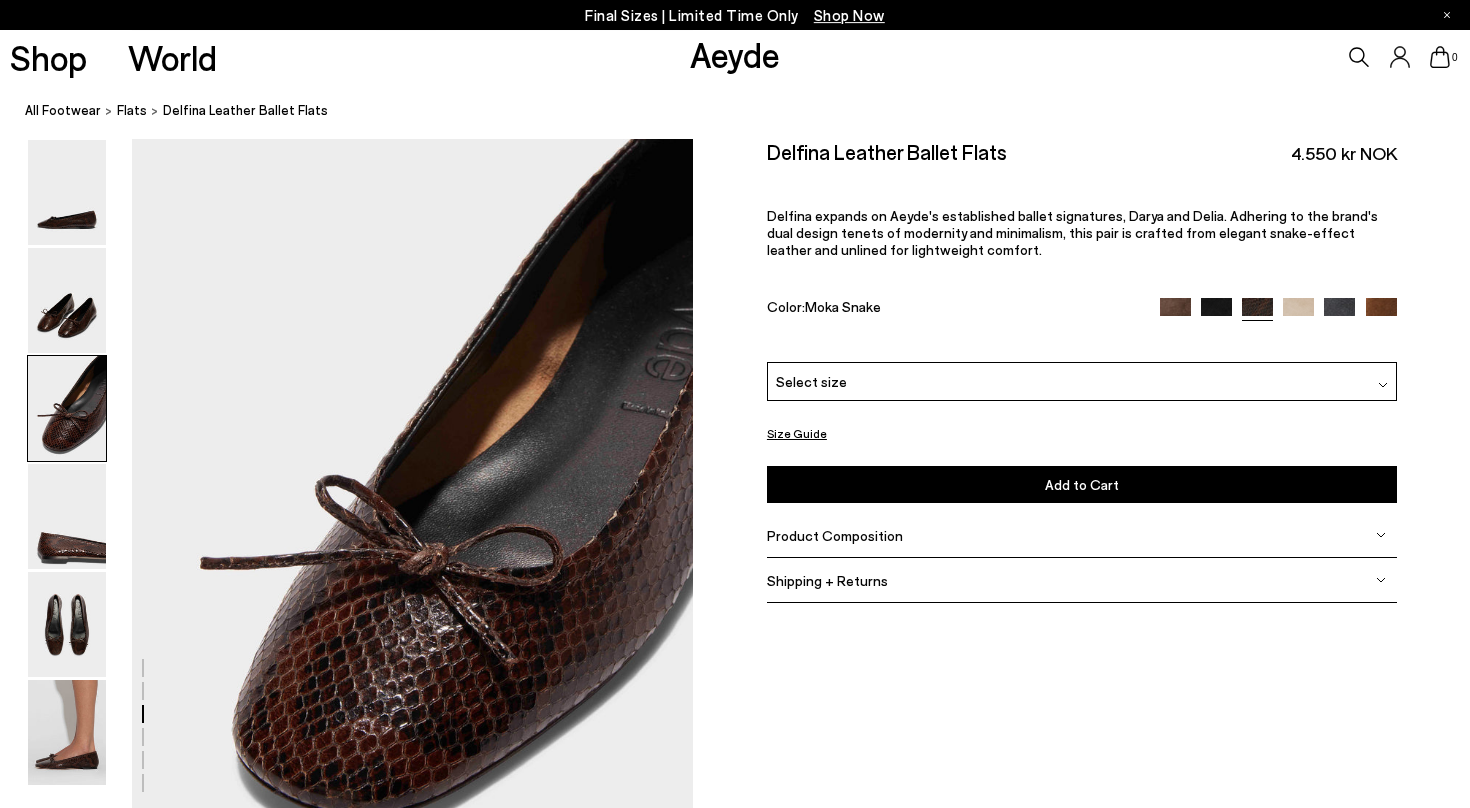 scroll, scrollTop: 1425, scrollLeft: 0, axis: vertical 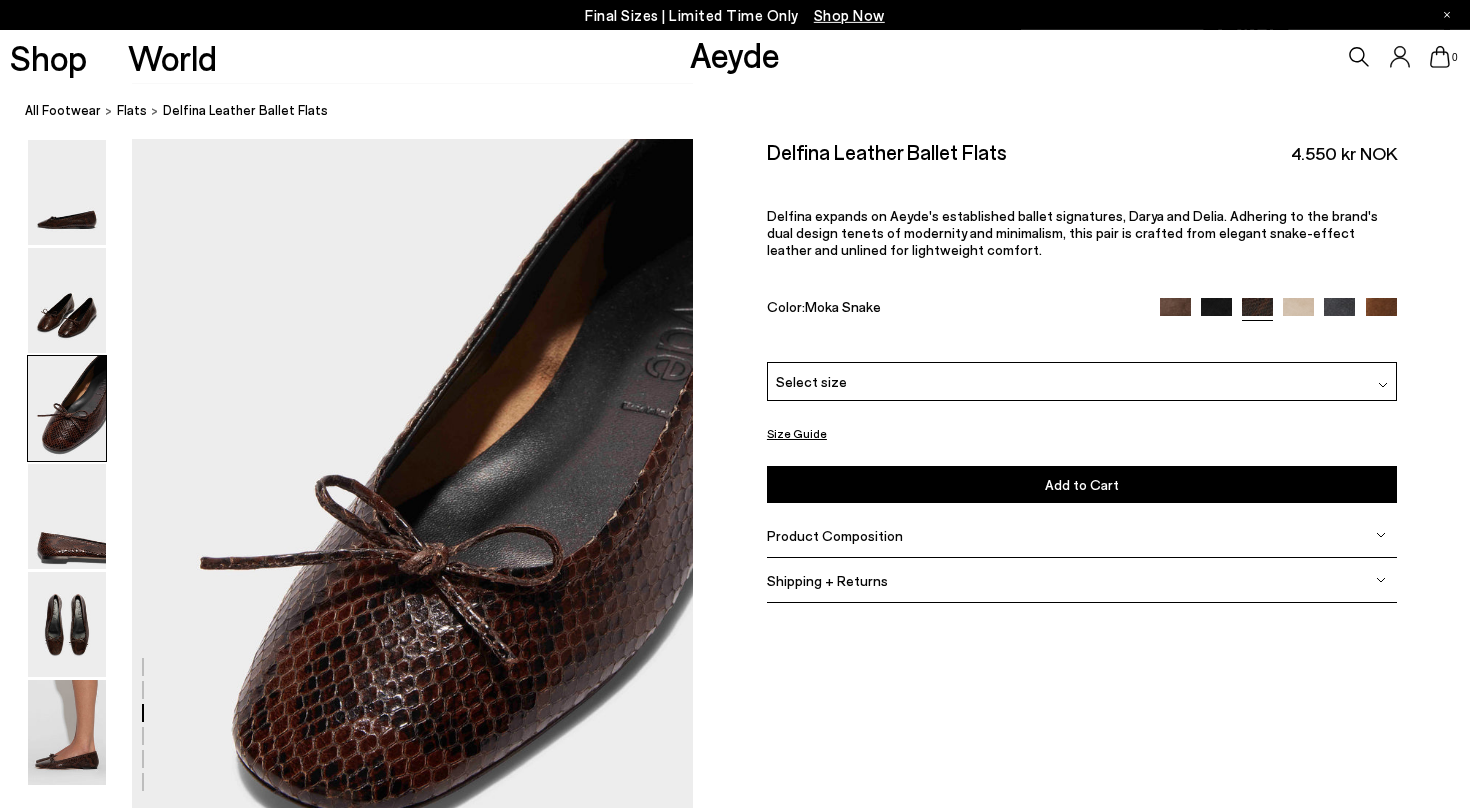 click at bounding box center (346, 927) 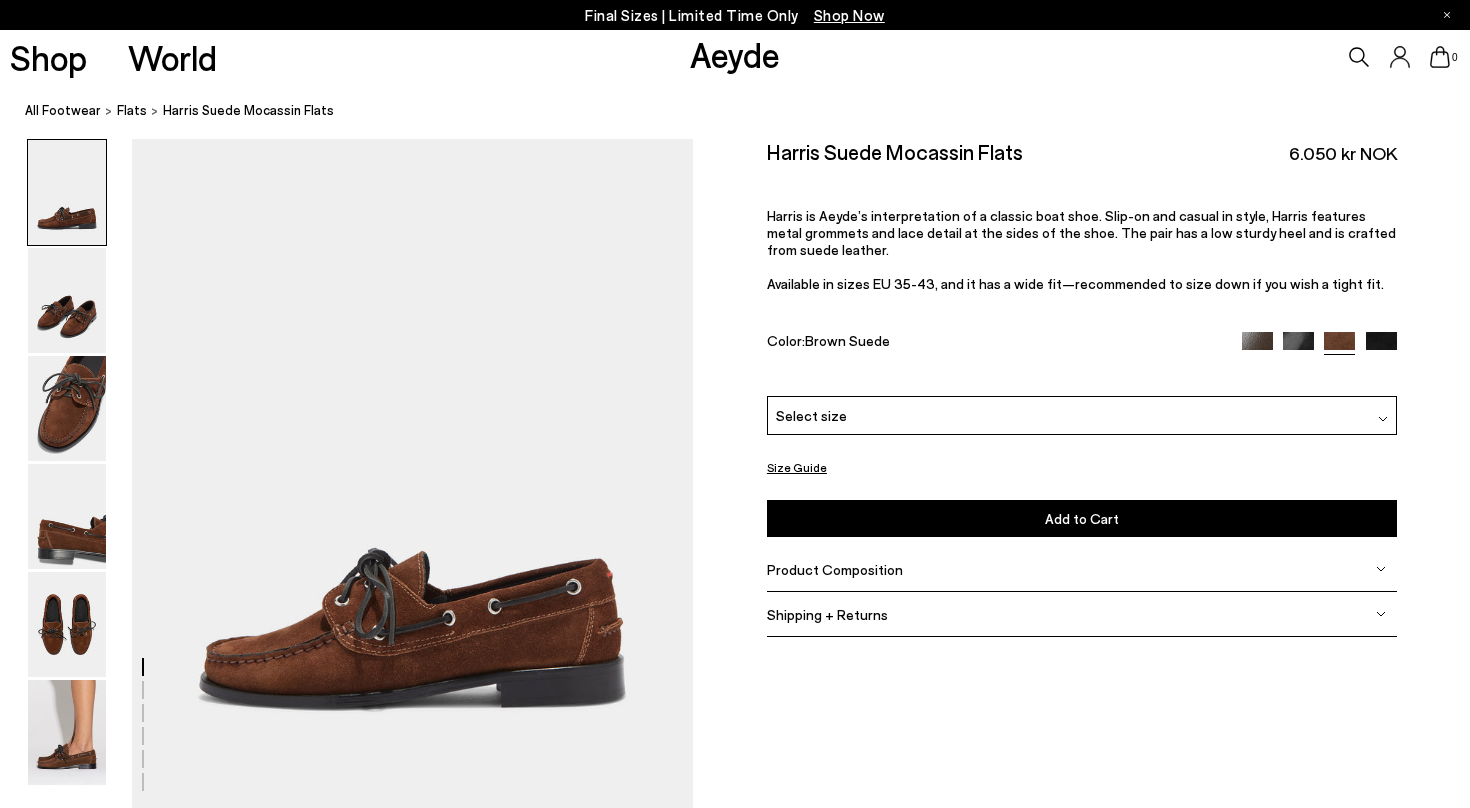 scroll, scrollTop: 0, scrollLeft: 0, axis: both 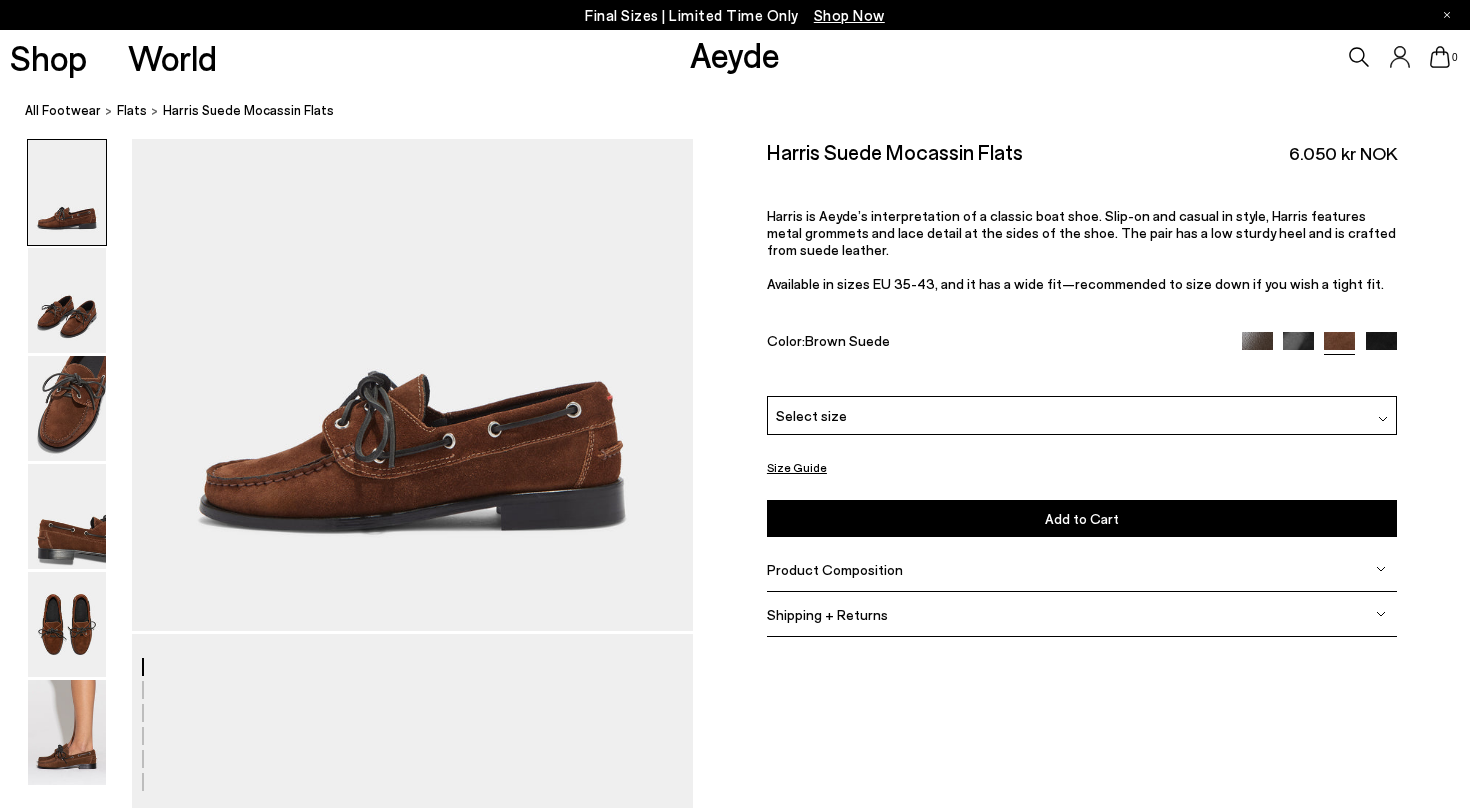 click on "Select size" at bounding box center [1082, 415] 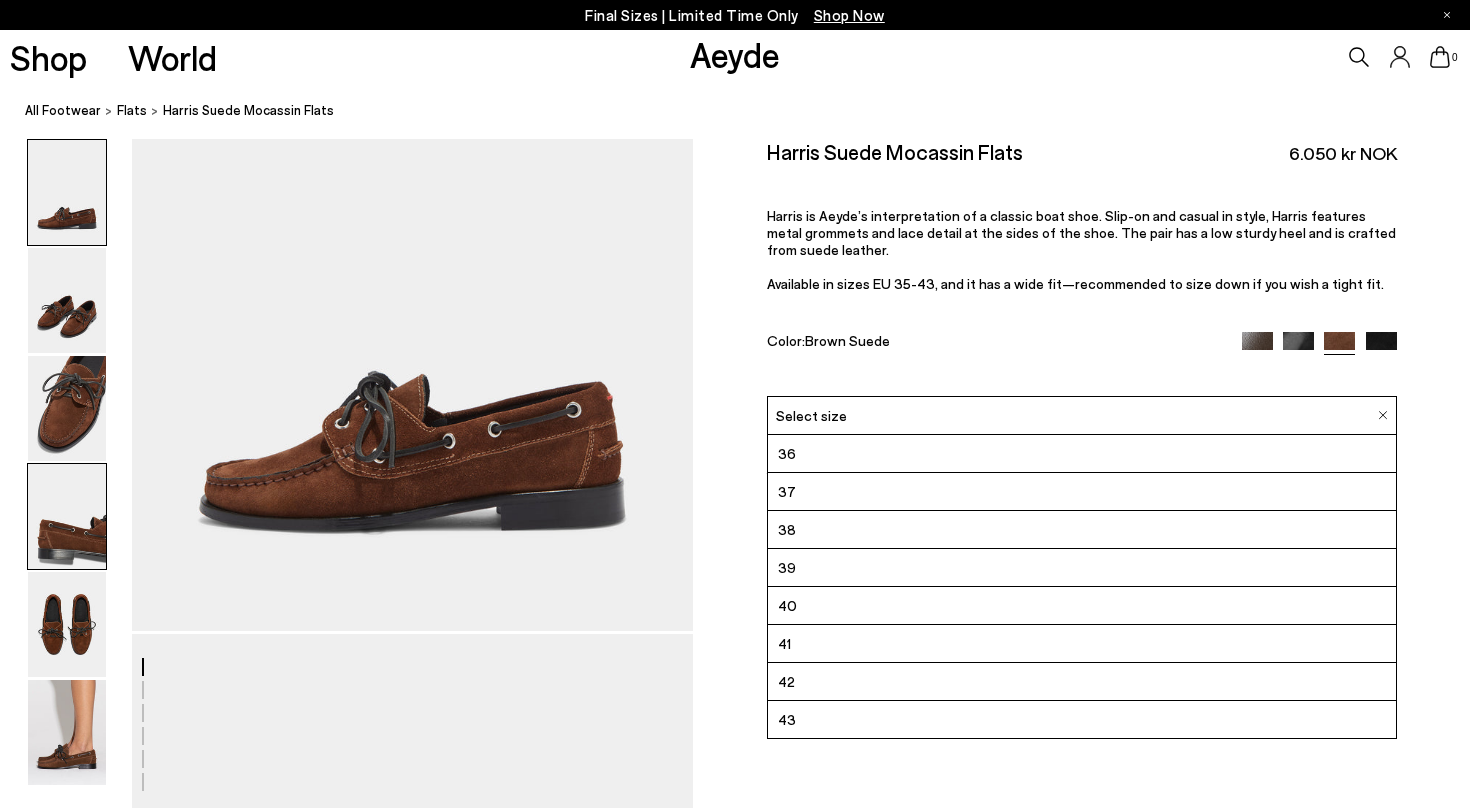 click at bounding box center (67, 516) 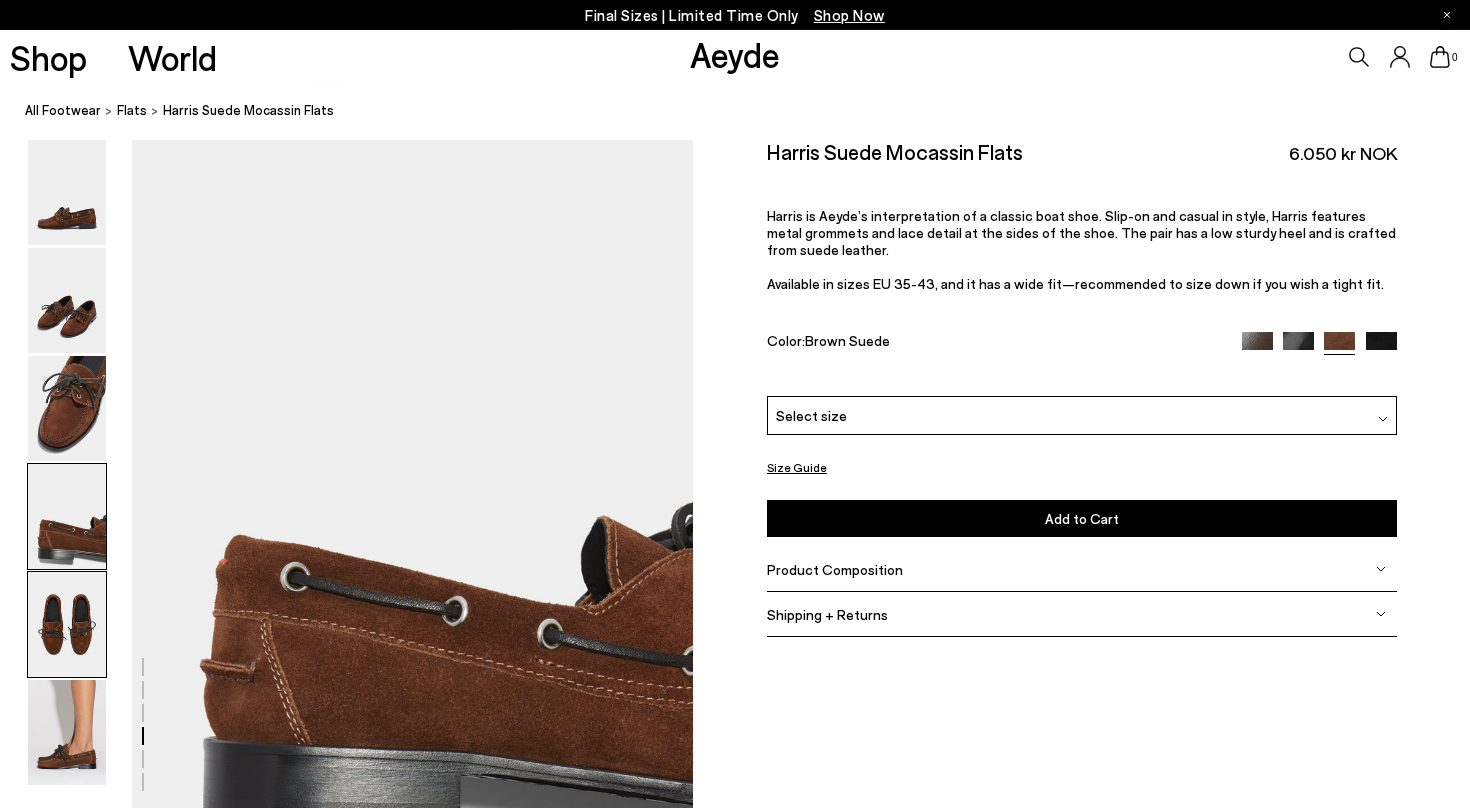 click at bounding box center (67, 624) 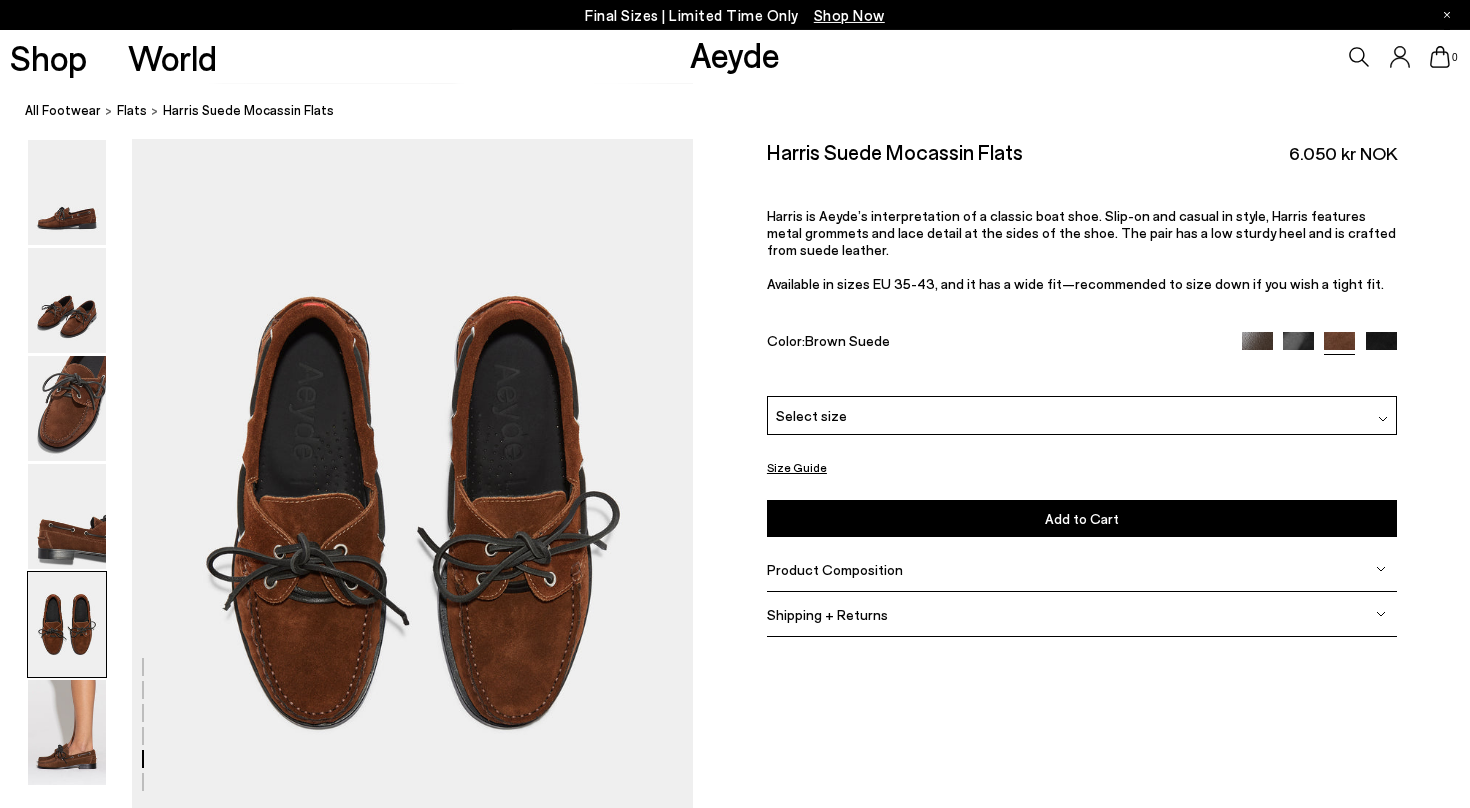 scroll, scrollTop: 2928, scrollLeft: 0, axis: vertical 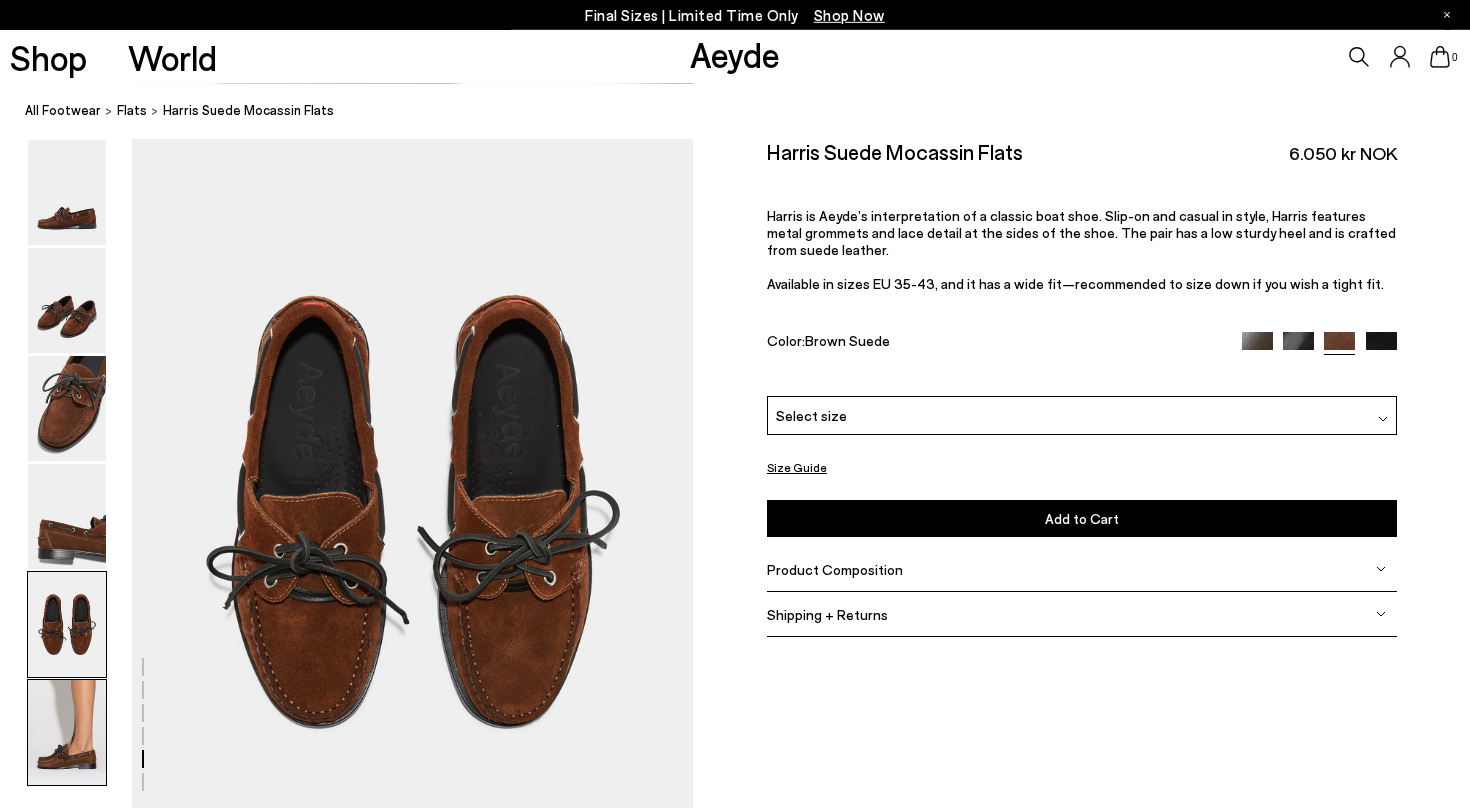click at bounding box center (67, 732) 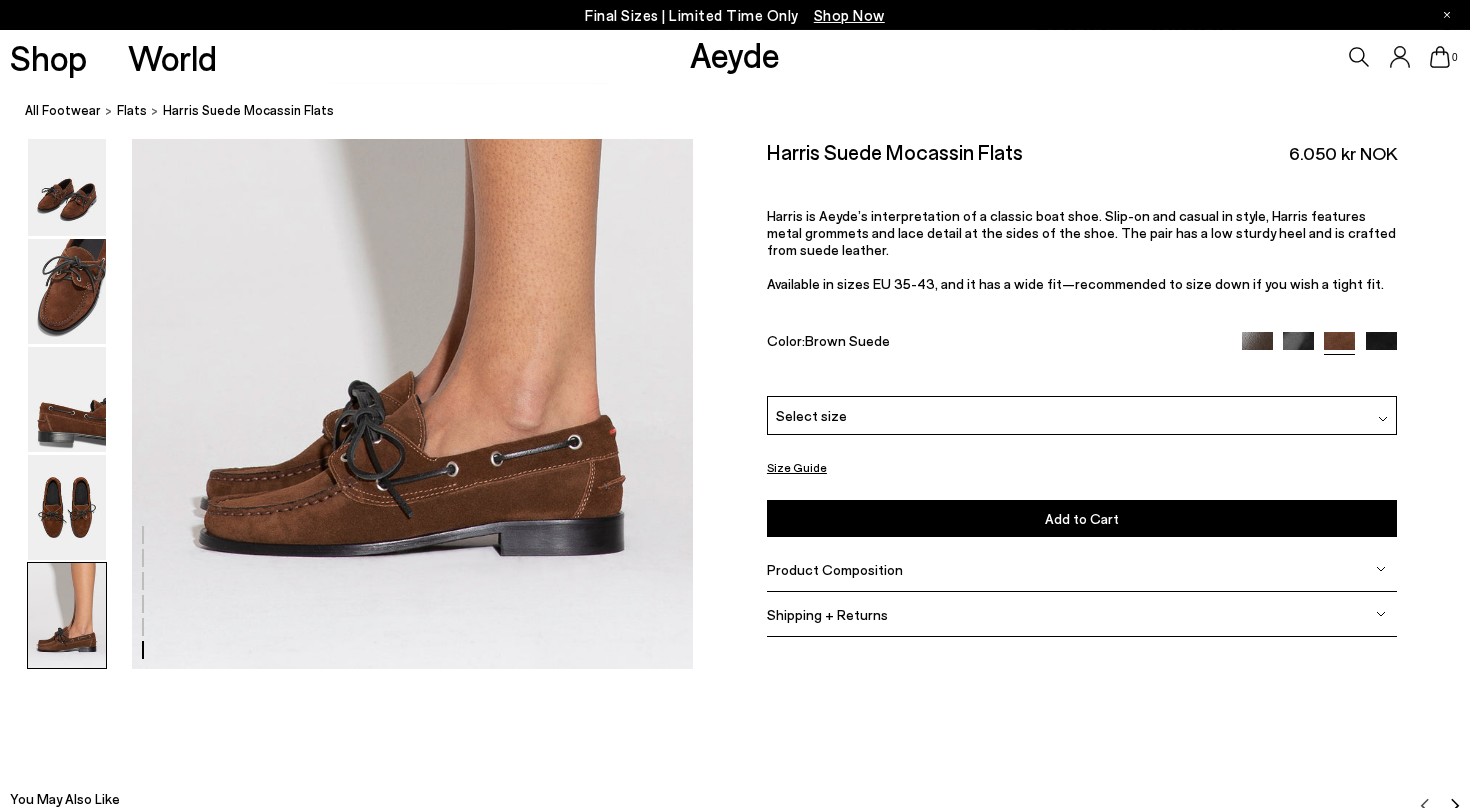 scroll, scrollTop: 3924, scrollLeft: 0, axis: vertical 